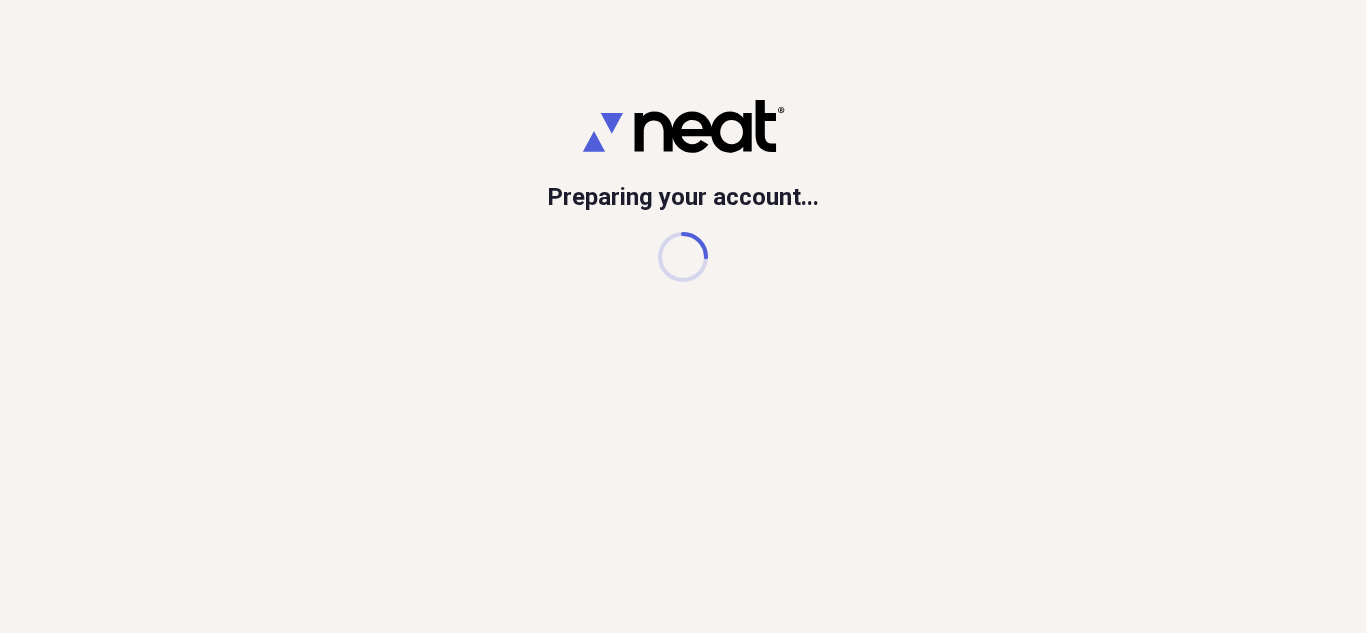 scroll, scrollTop: 0, scrollLeft: 0, axis: both 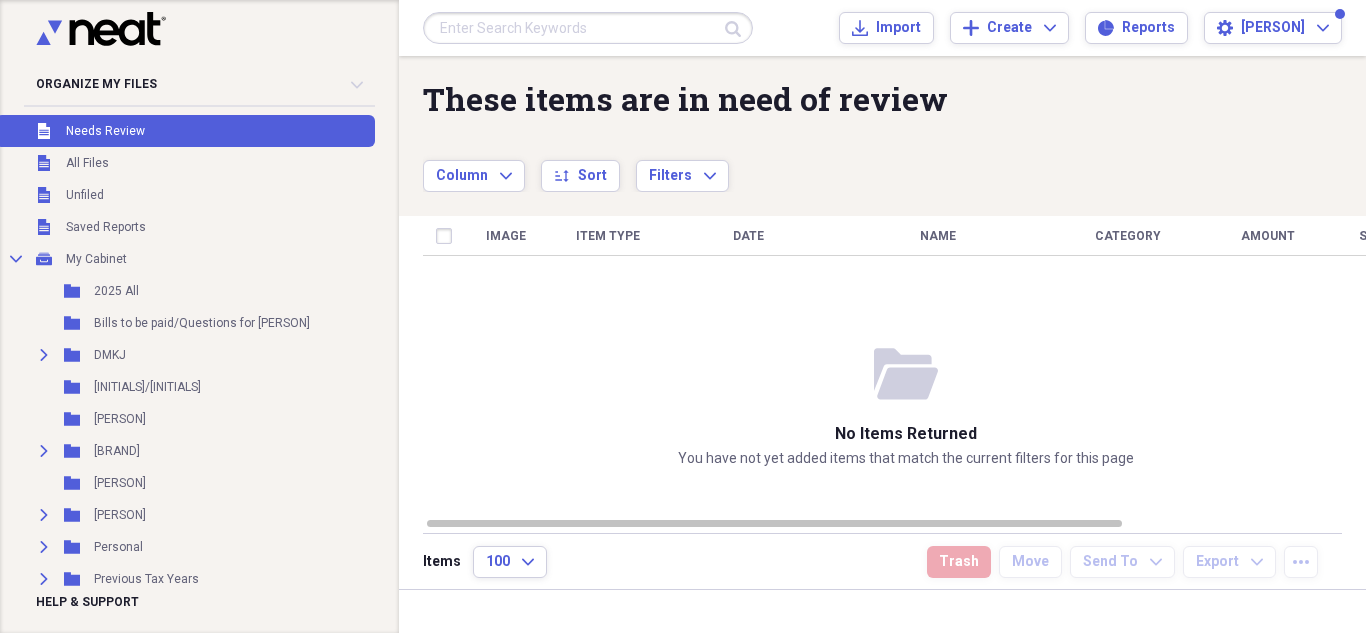 click at bounding box center [588, 28] 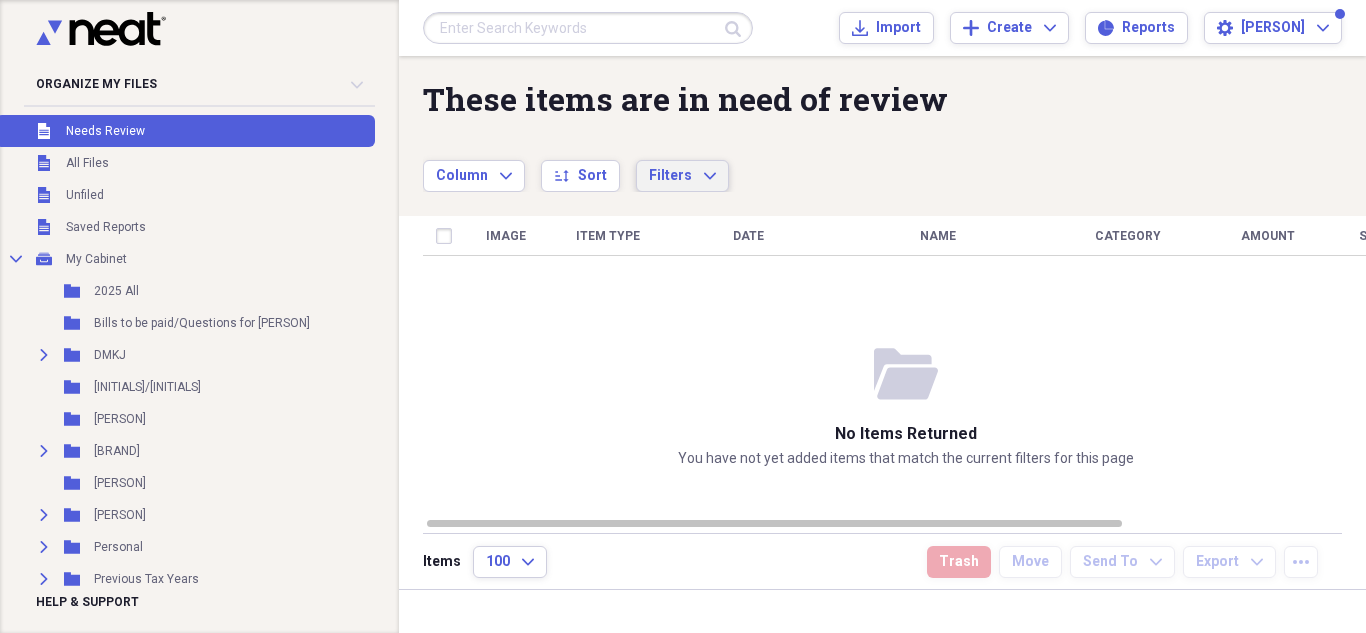 click on "Filters  Expand" at bounding box center (682, 176) 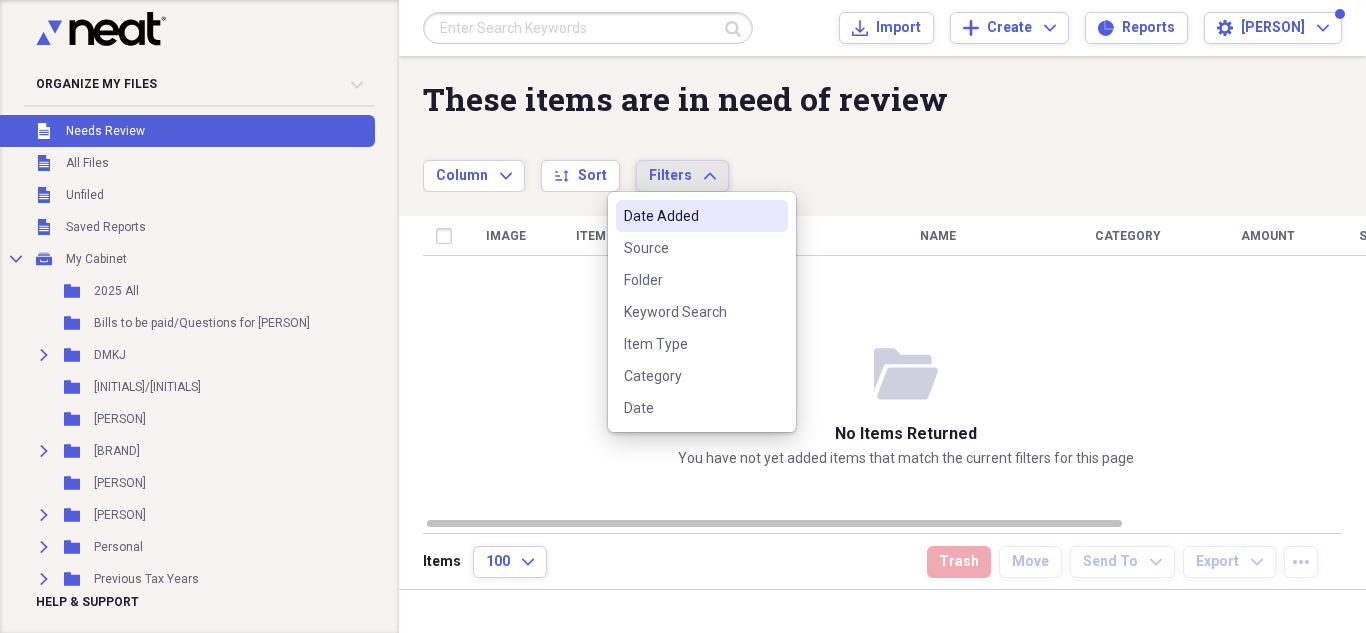 click on "Date Added" at bounding box center [702, 216] 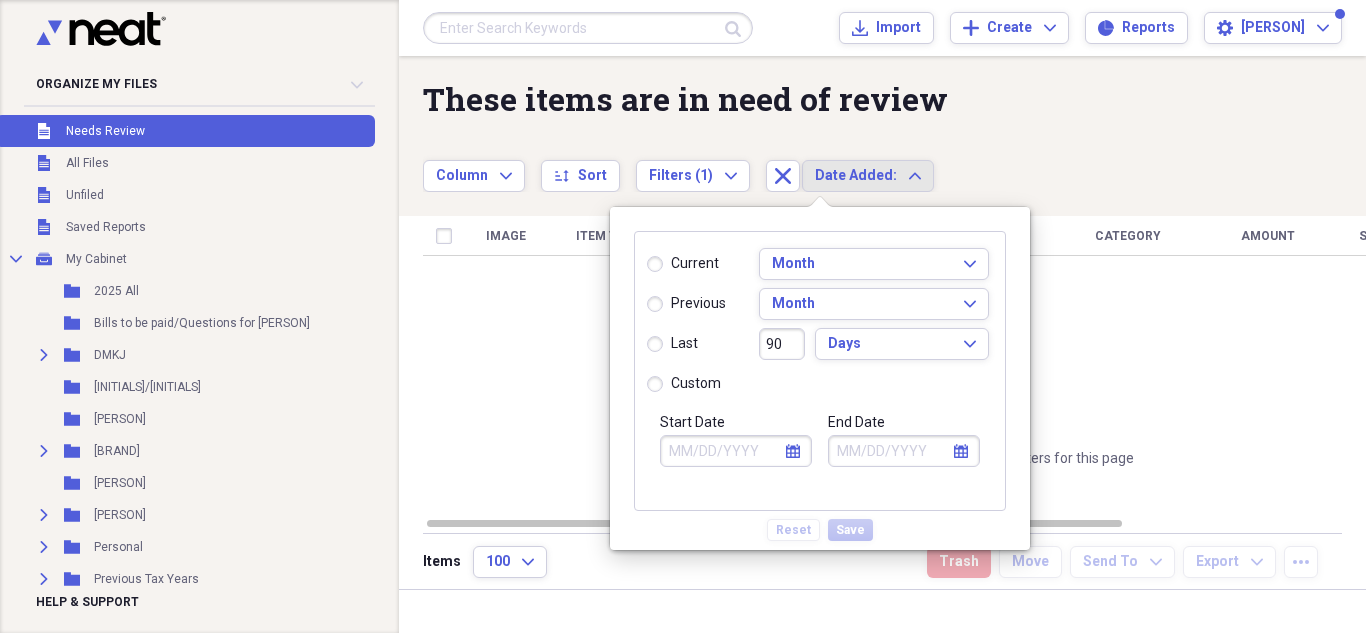 click on "previous" at bounding box center (686, 304) 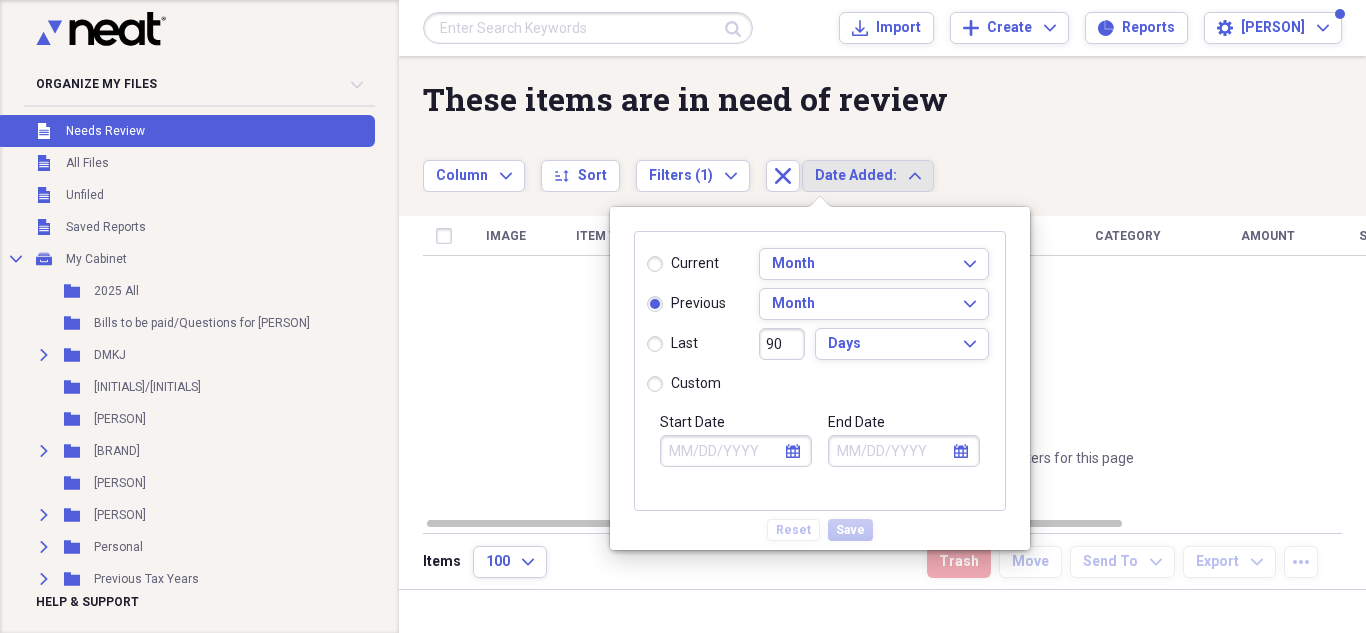 type on "07/01/2025" 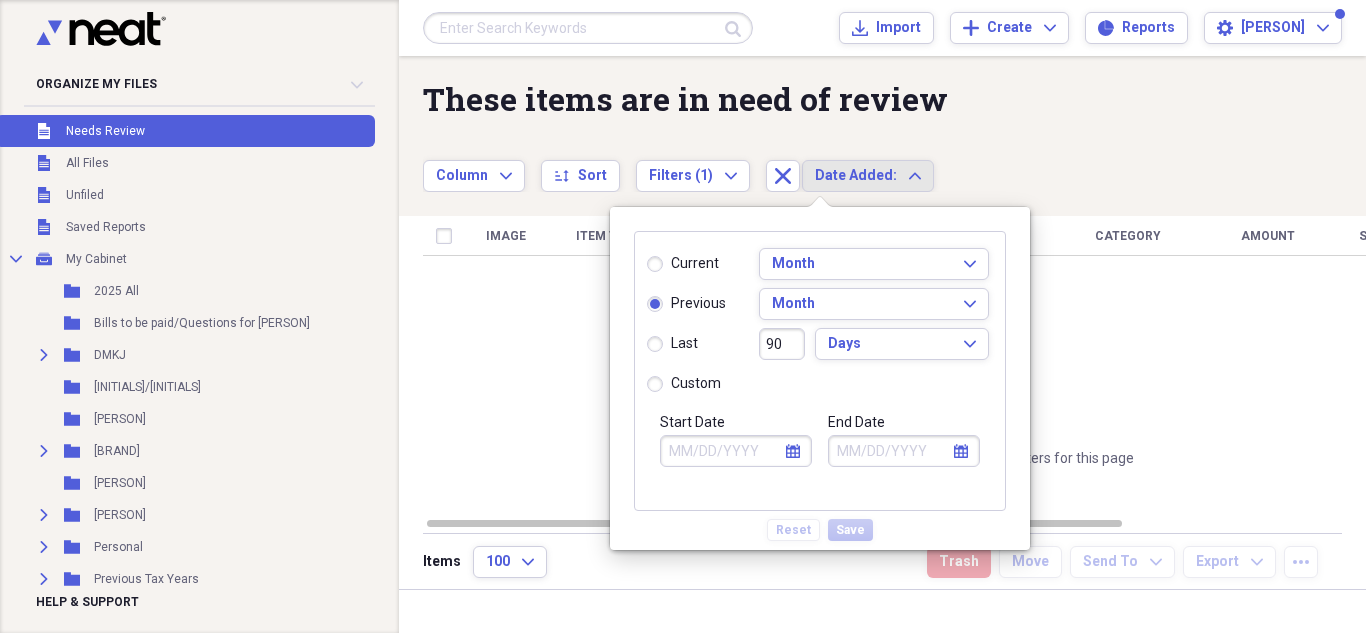 type on "07/31/2025" 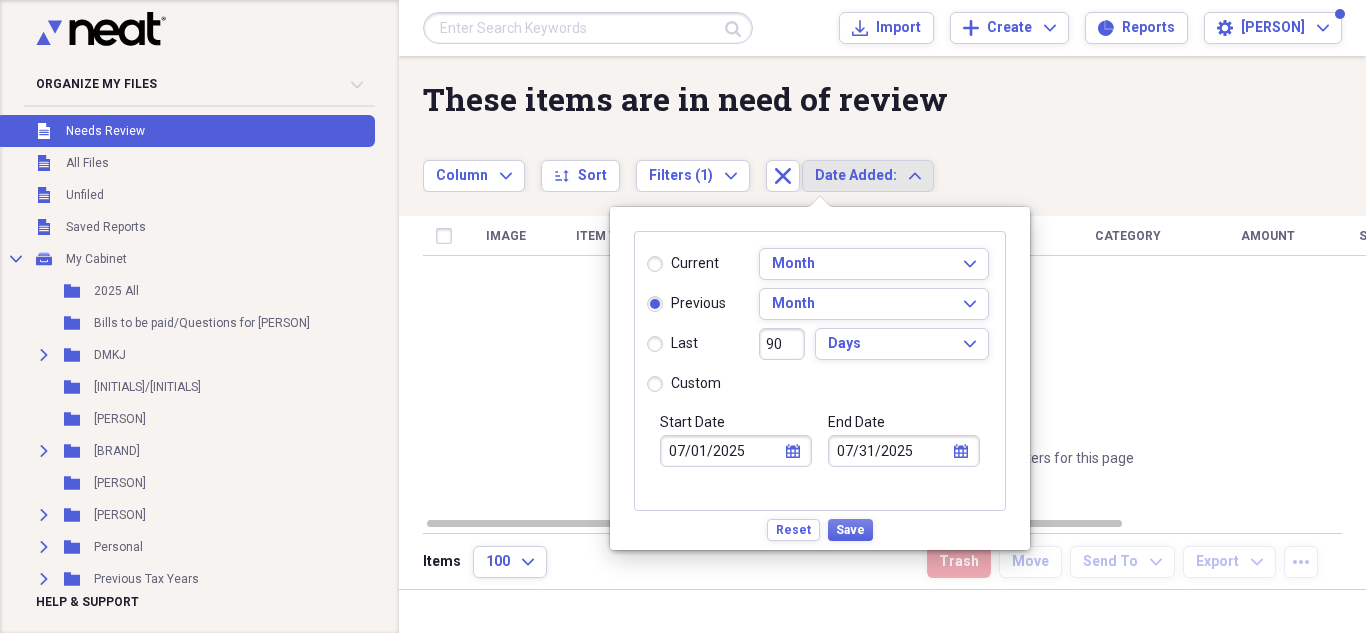 click on "calendar" 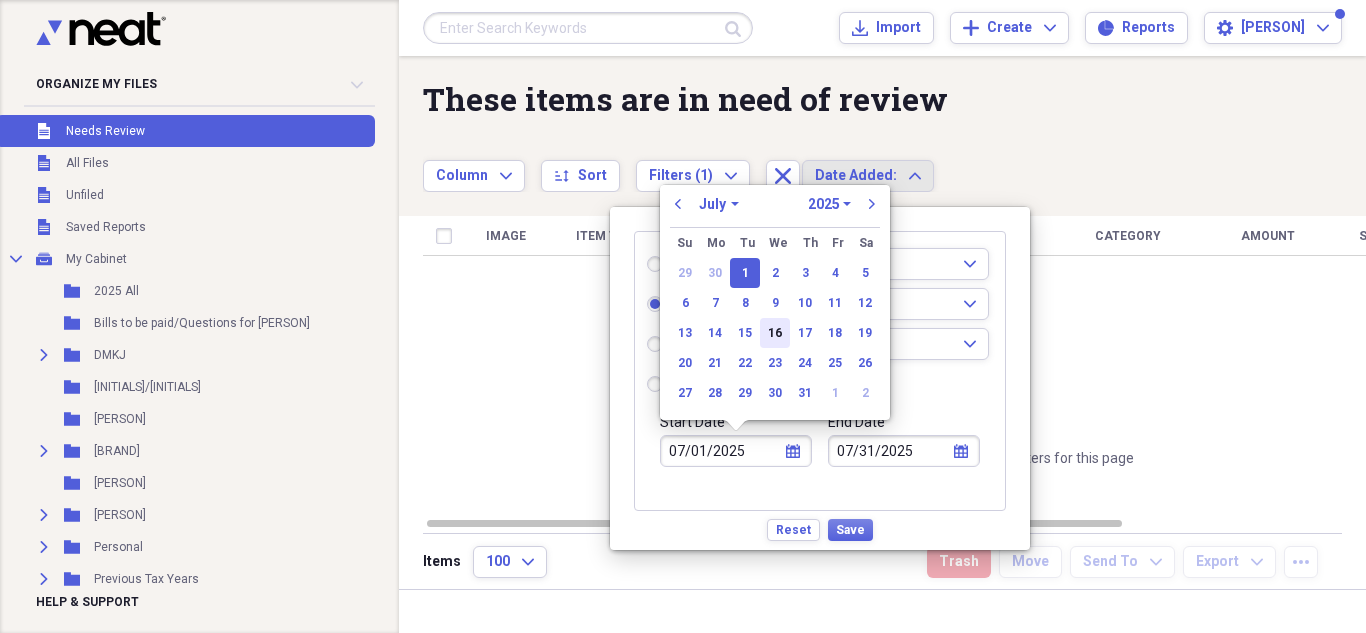 click on "16" at bounding box center [775, 333] 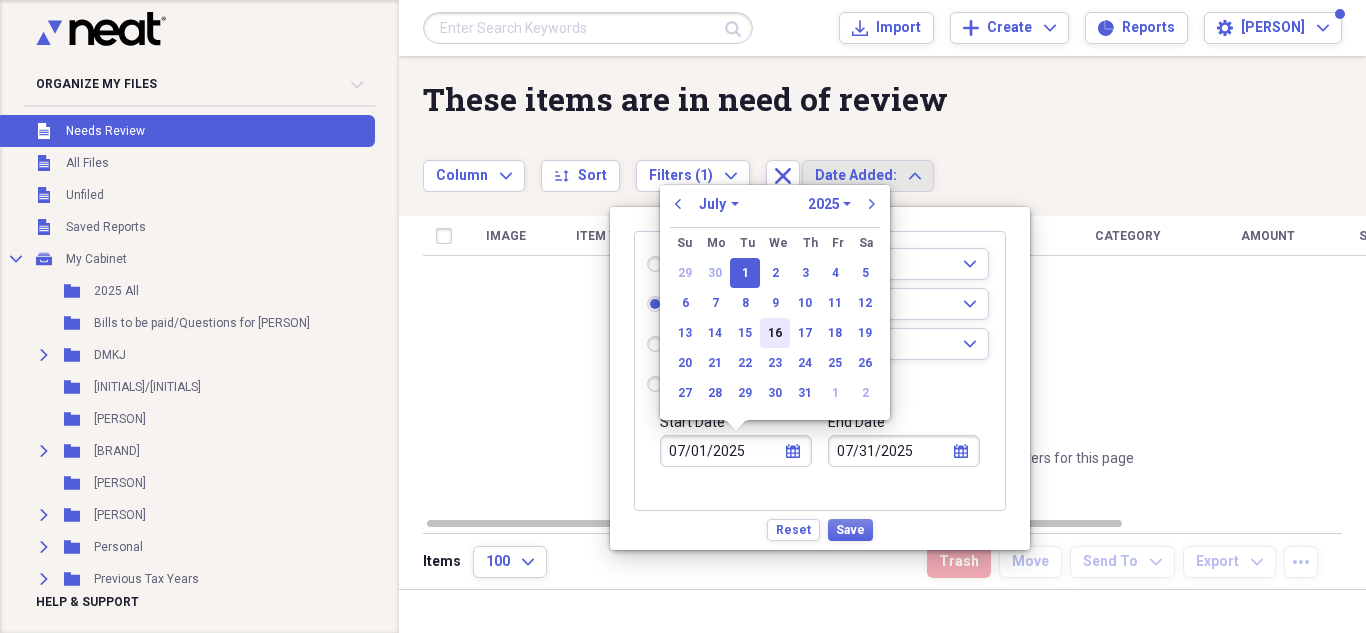 radio on "false" 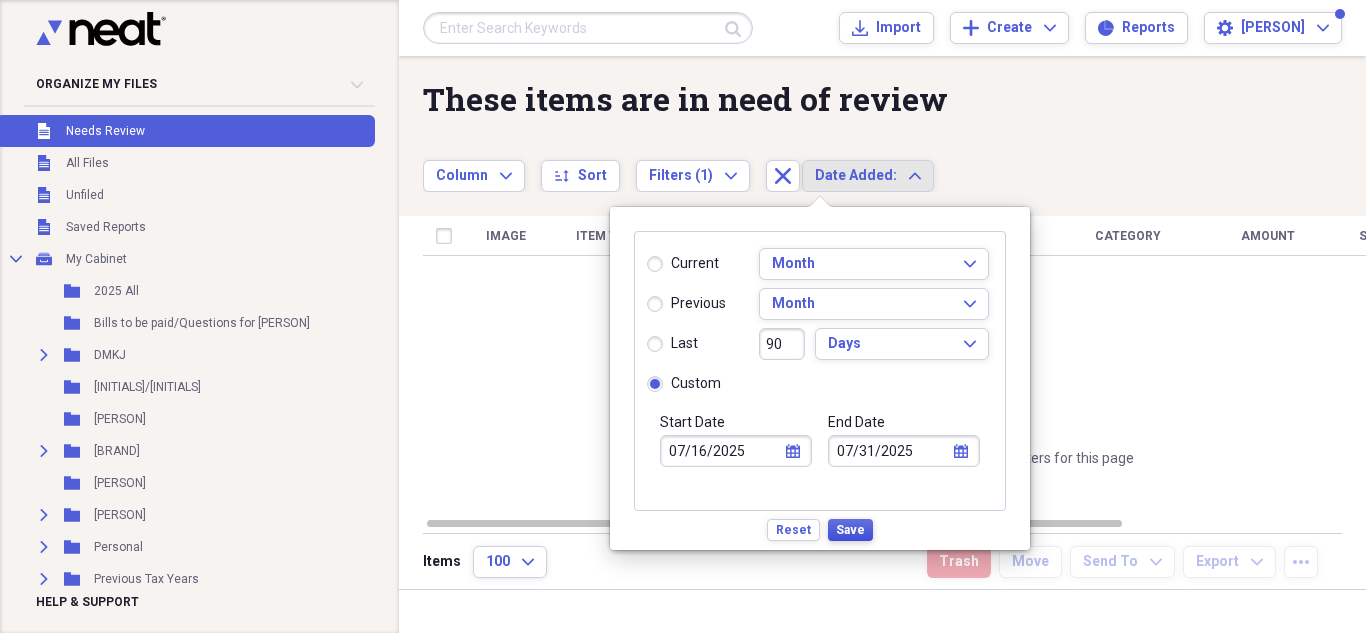 click on "Save" at bounding box center [850, 530] 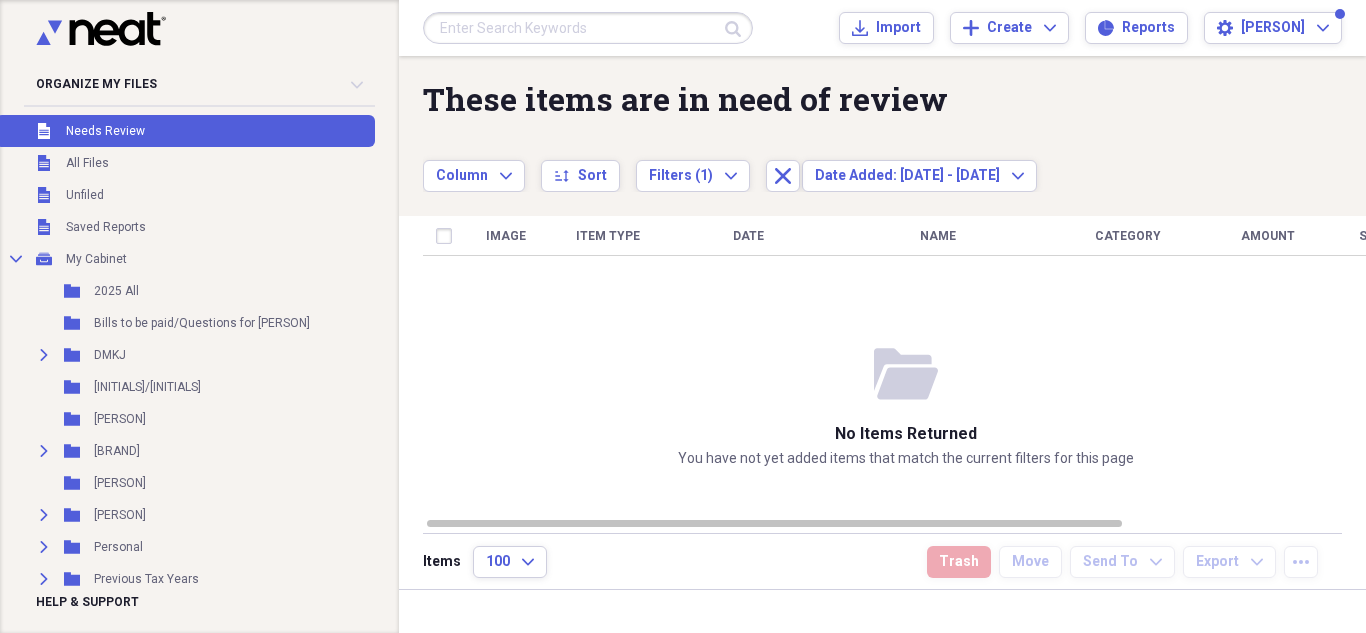 click at bounding box center [588, 28] 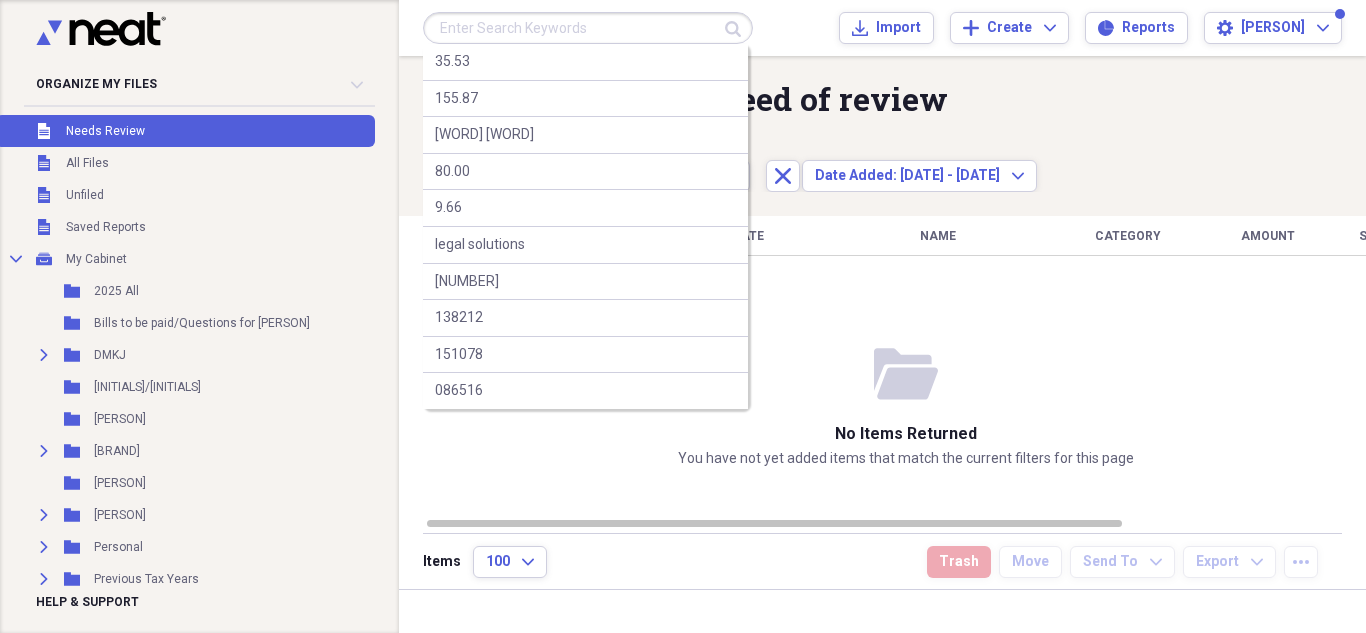click on "Image Item Type Date Name Category Amount Source Date Added chevron-down Folder" at bounding box center [905, 366] 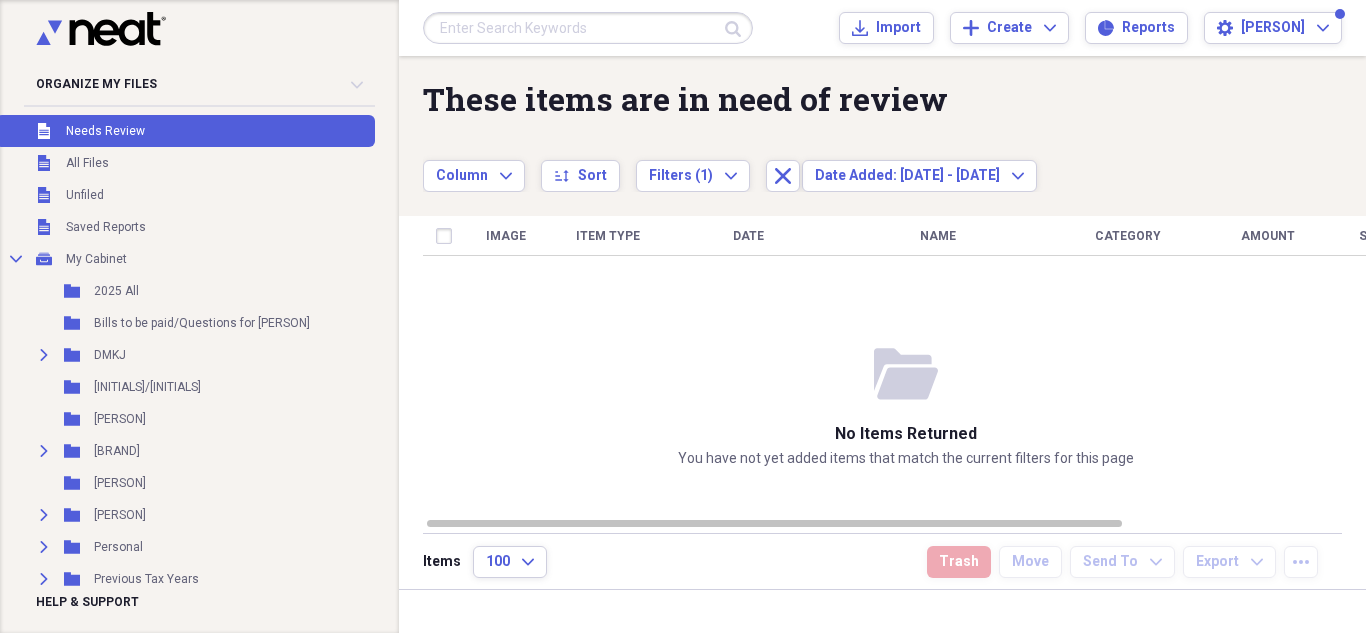 click at bounding box center (588, 28) 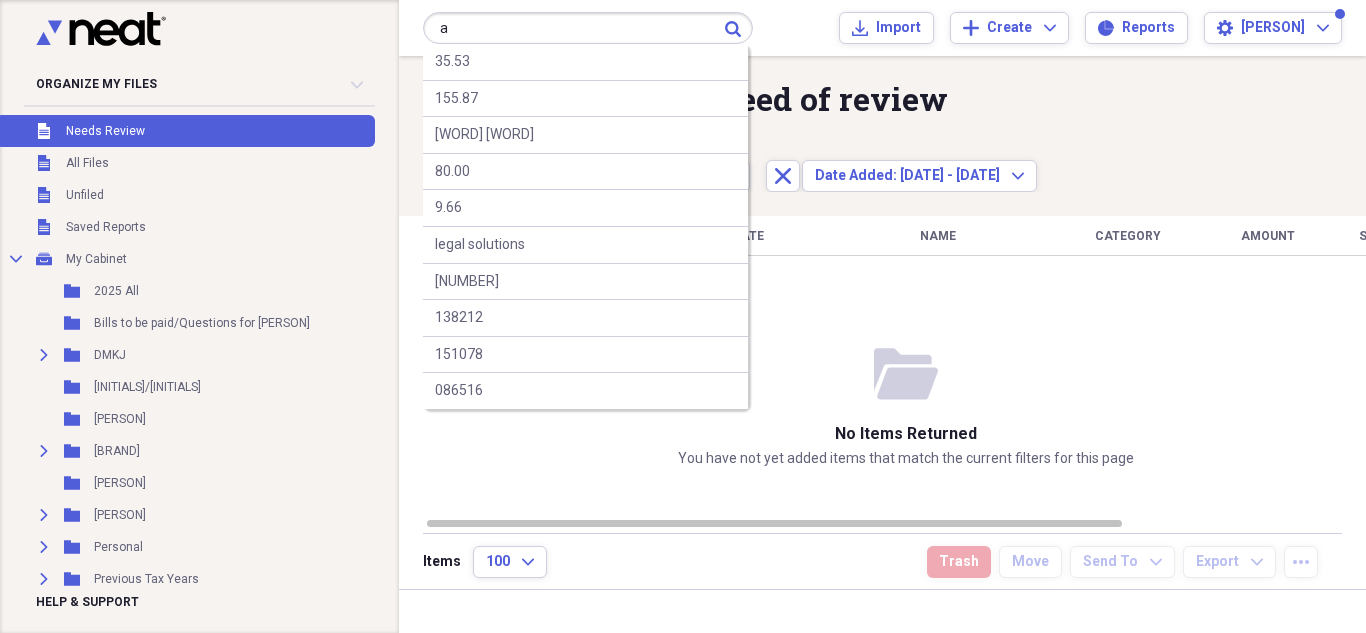 drag, startPoint x: 509, startPoint y: 33, endPoint x: 141, endPoint y: 57, distance: 368.78177 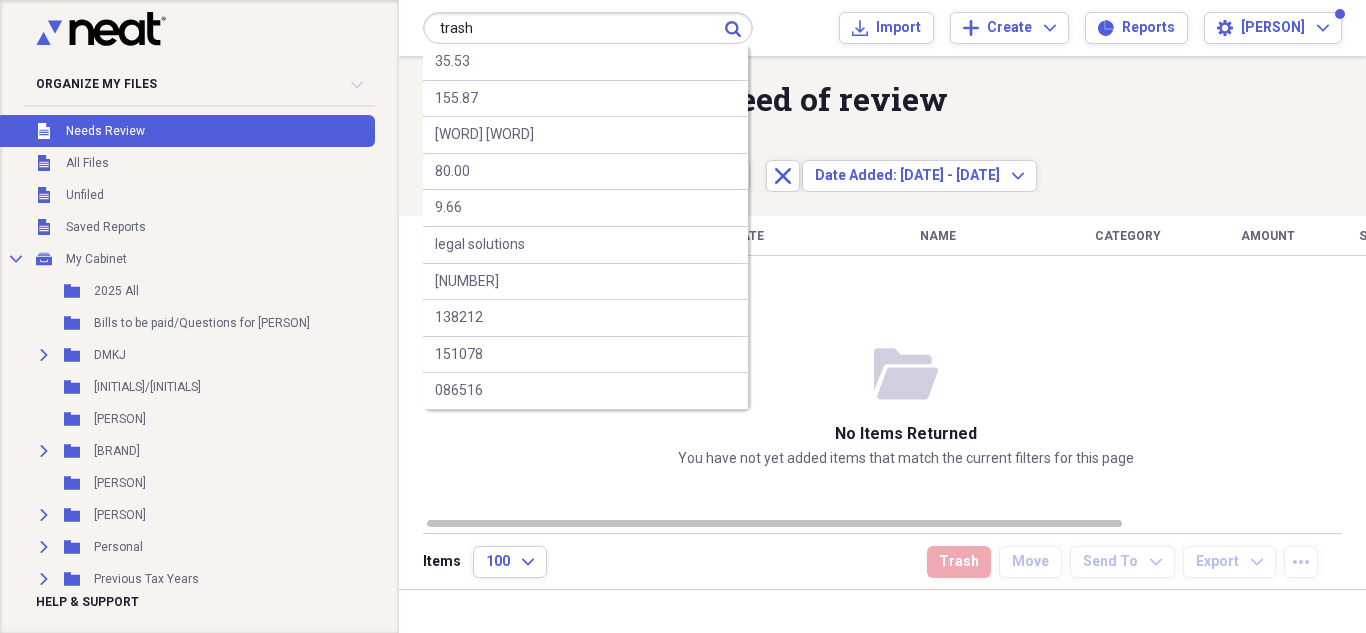 type on "trash" 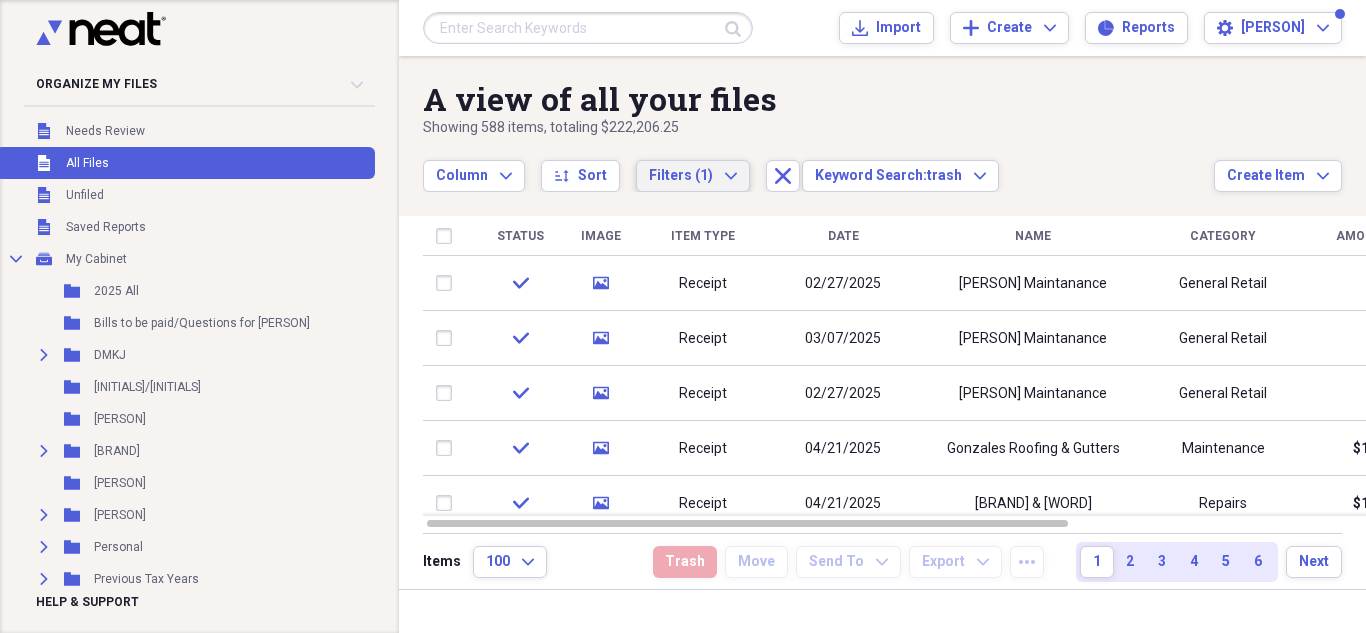 click on "Expand" 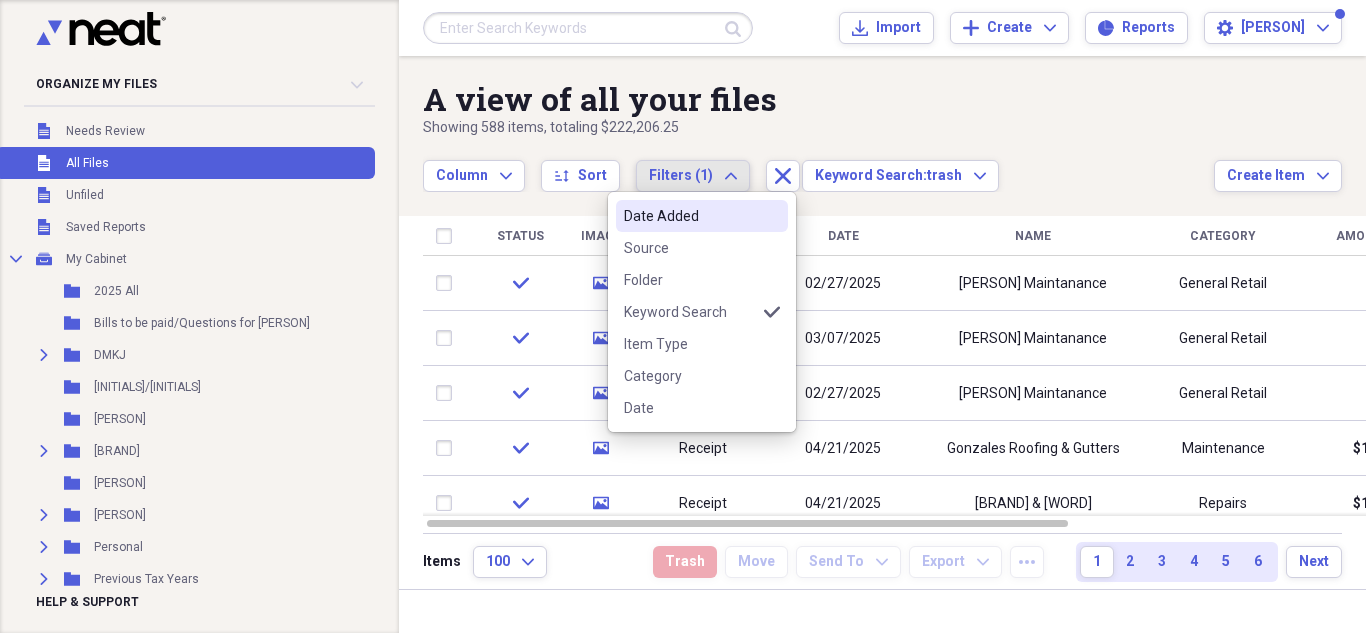 click on "Date Added" at bounding box center [690, 216] 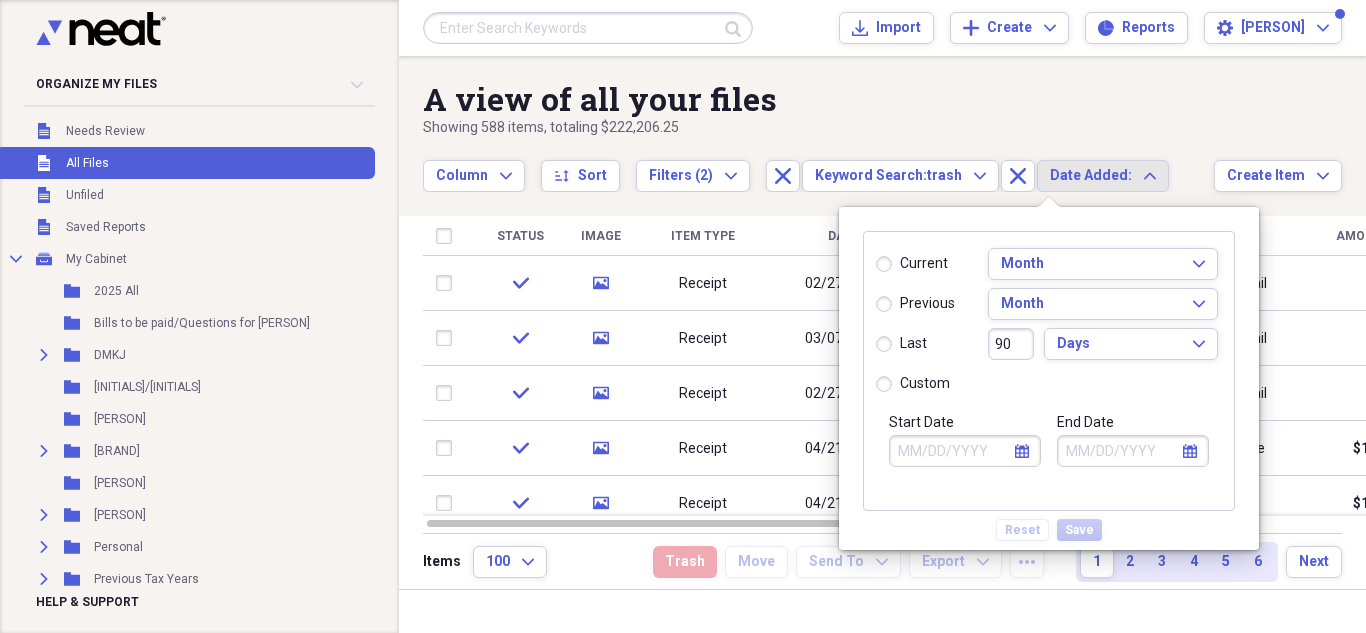 click on "previous" at bounding box center (915, 304) 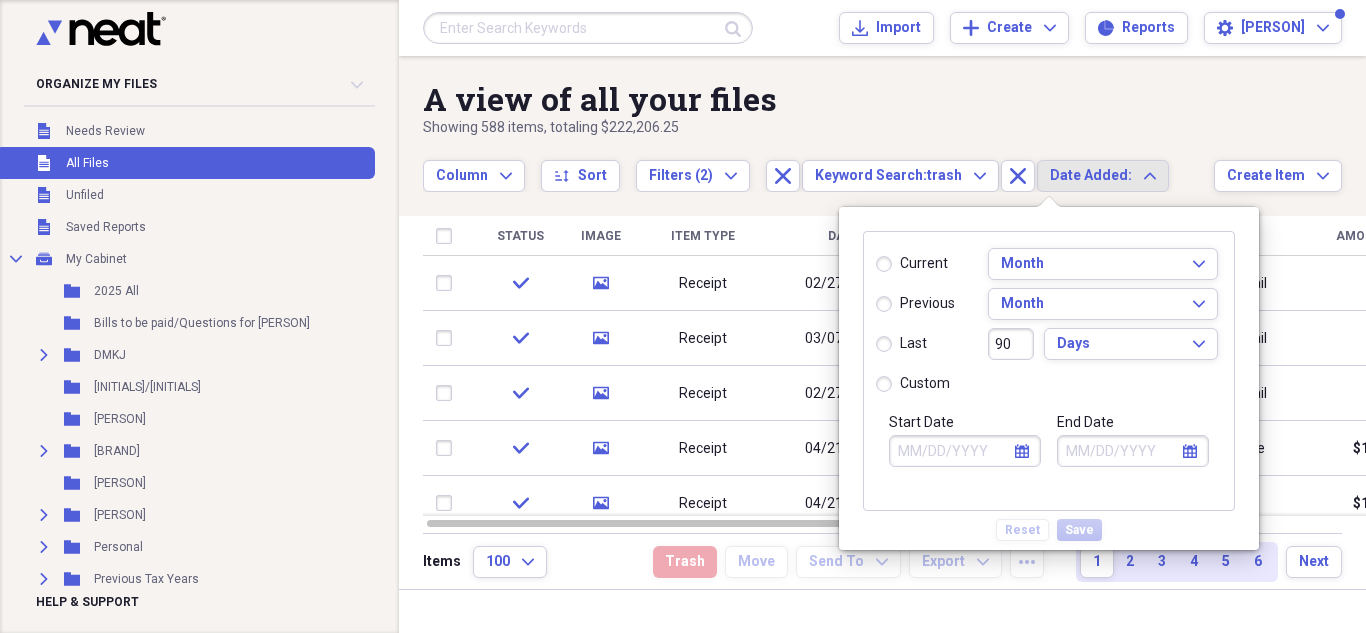 radio on "true" 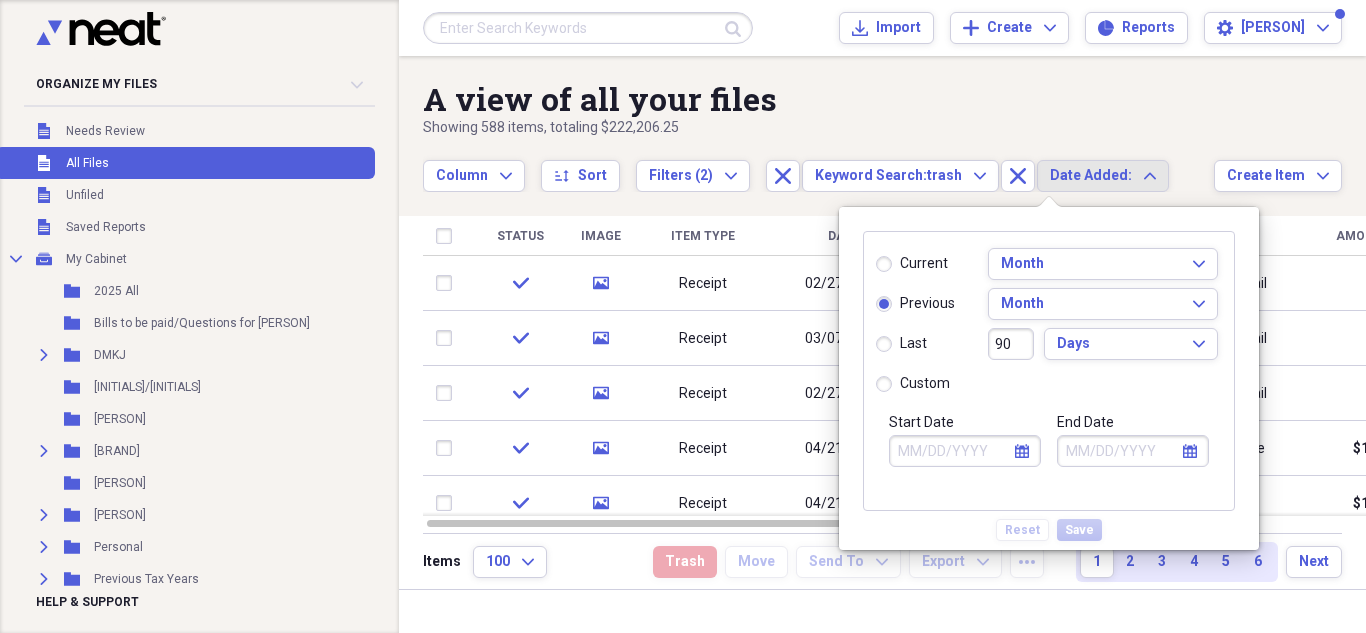 type on "07/01/2025" 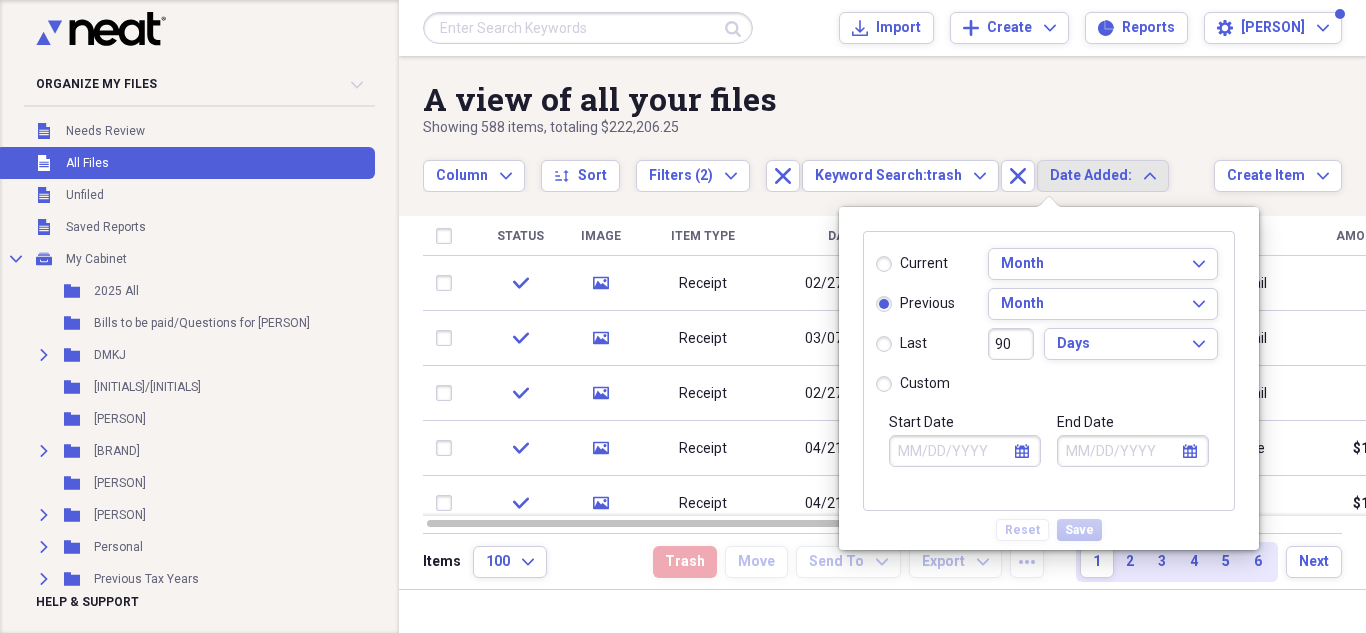 type on "07/31/2025" 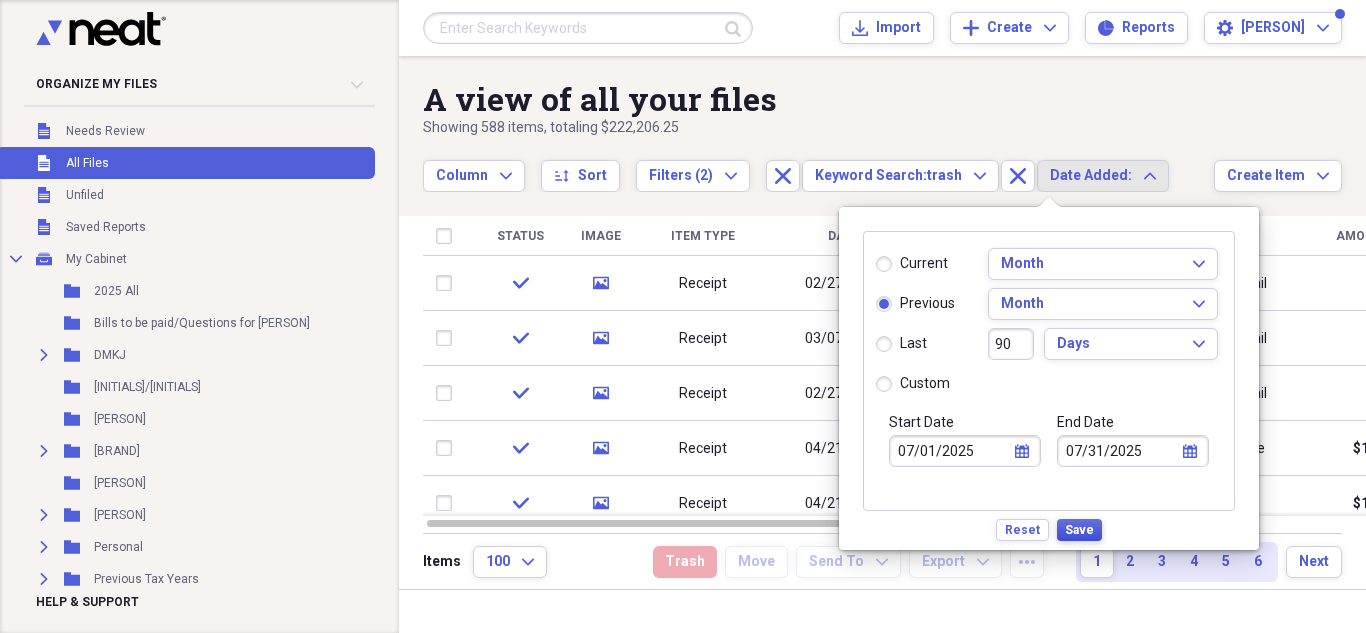 click on "Save" at bounding box center [1079, 530] 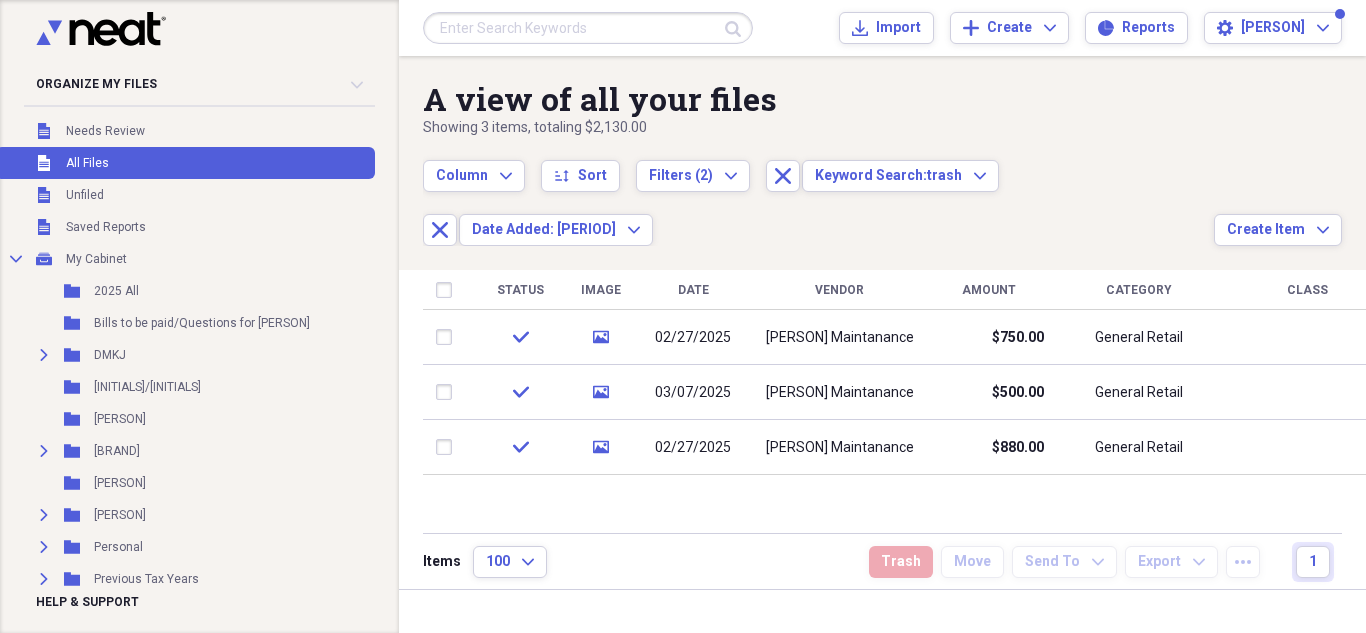 click at bounding box center [588, 28] 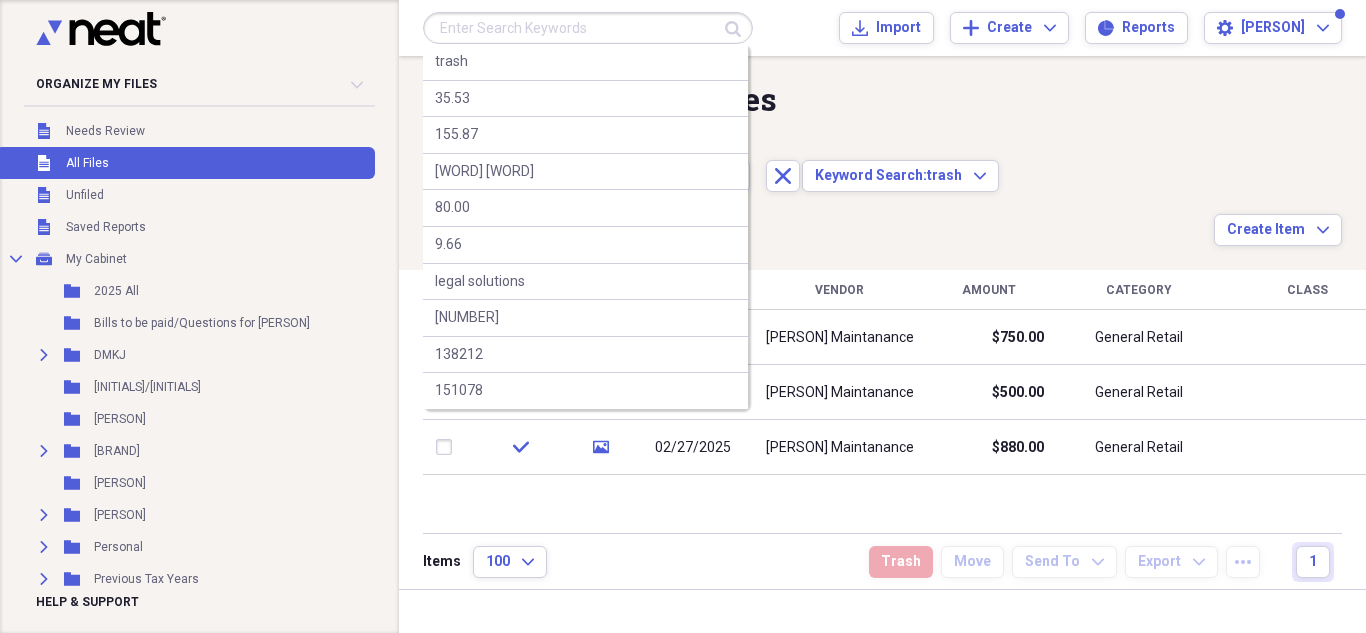 click at bounding box center (588, 28) 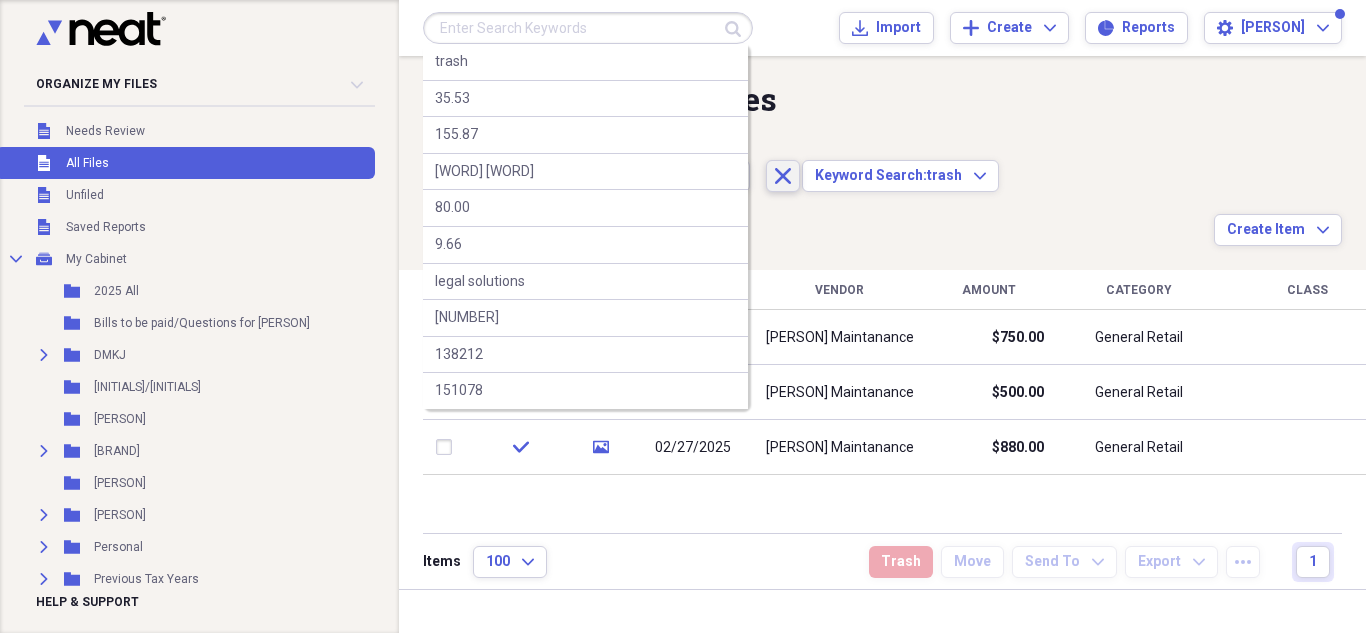click on "Close" 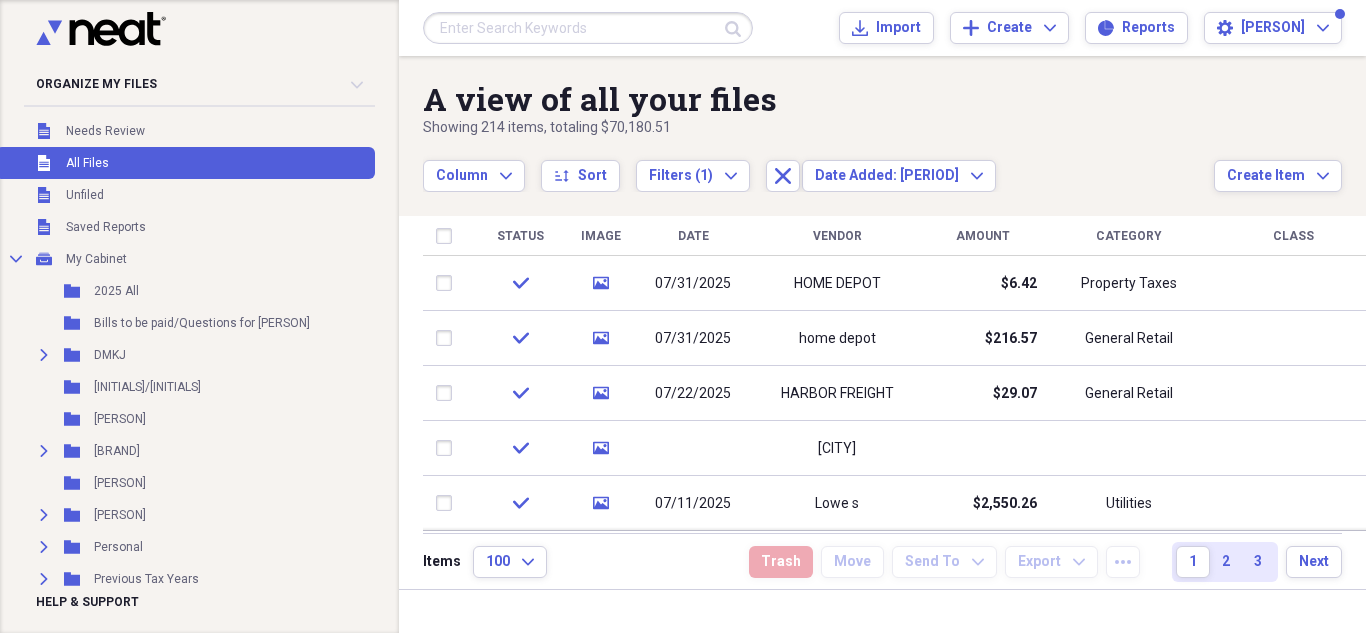 click at bounding box center (588, 28) 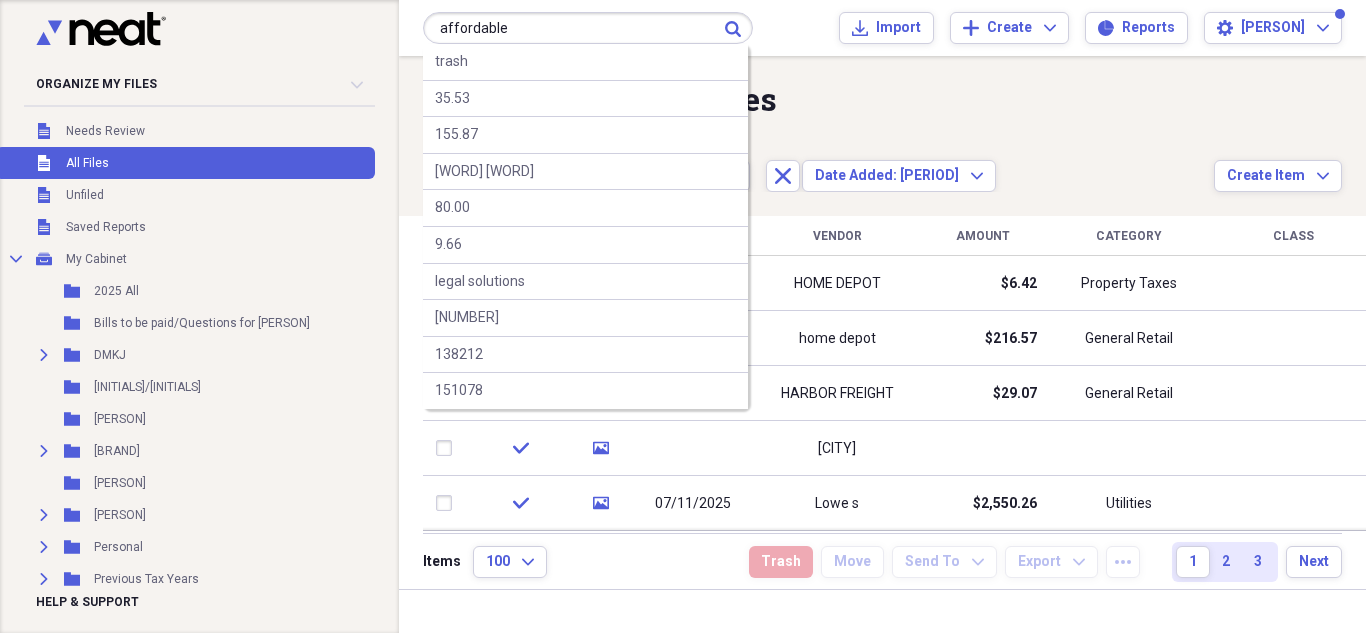 type on "affordable" 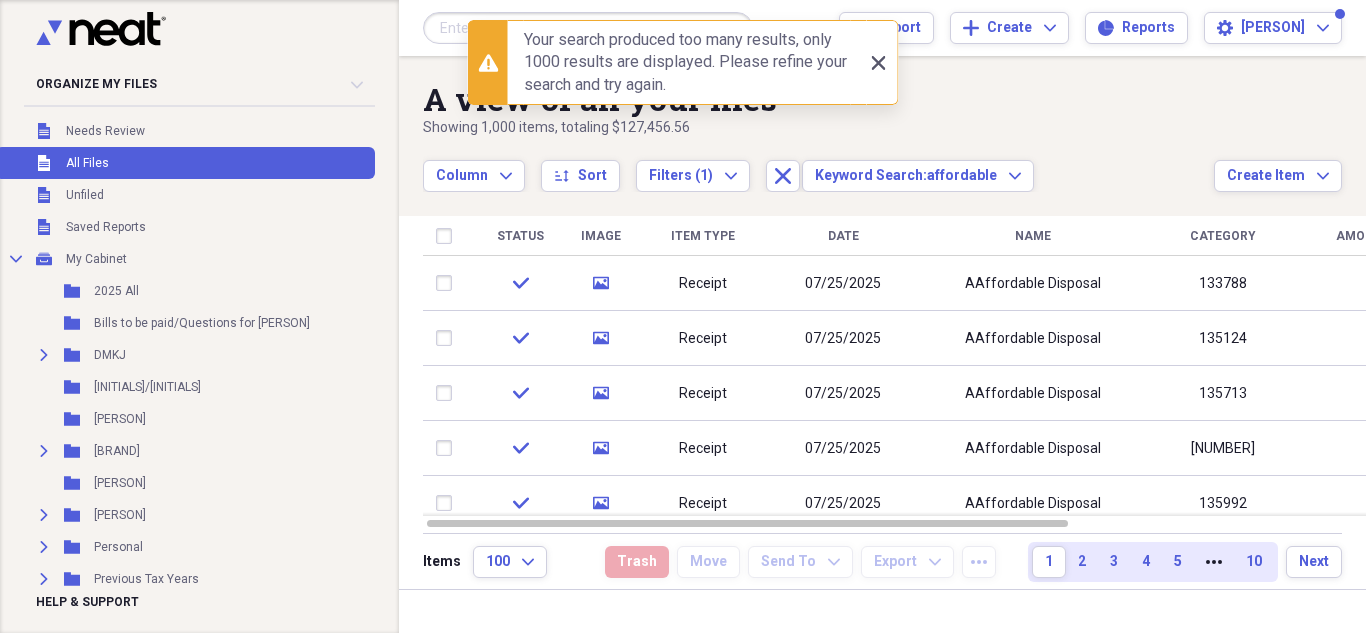 click 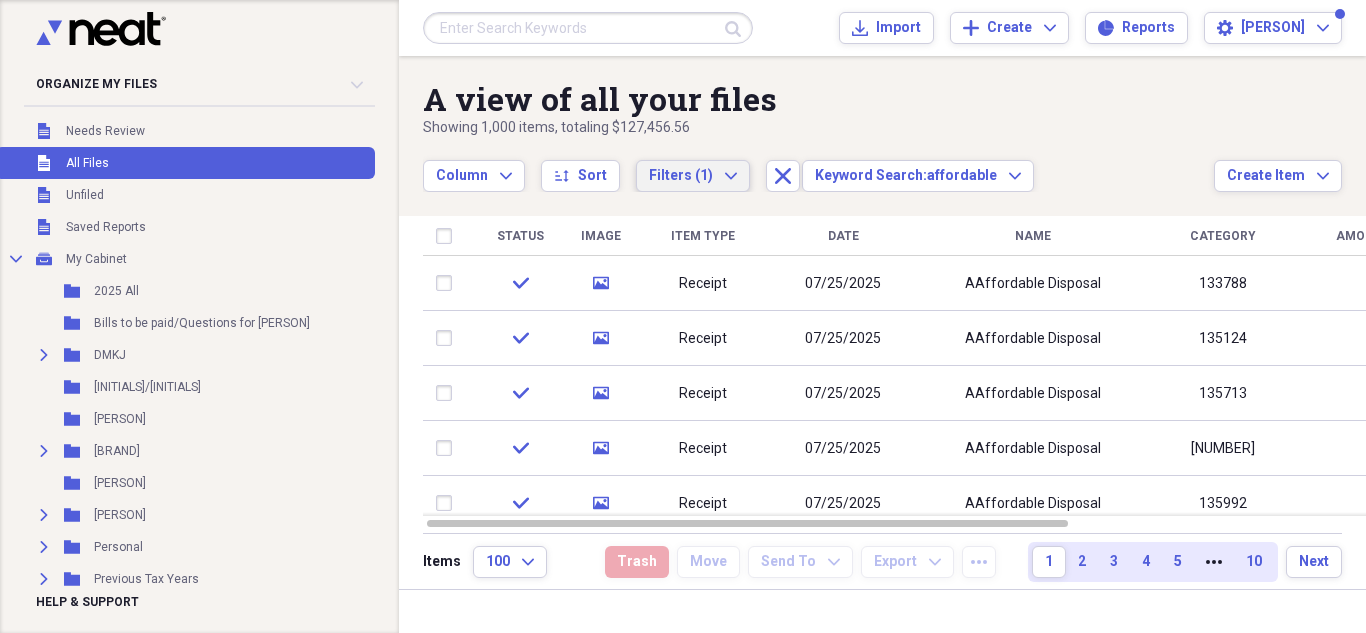 click on "Expand" 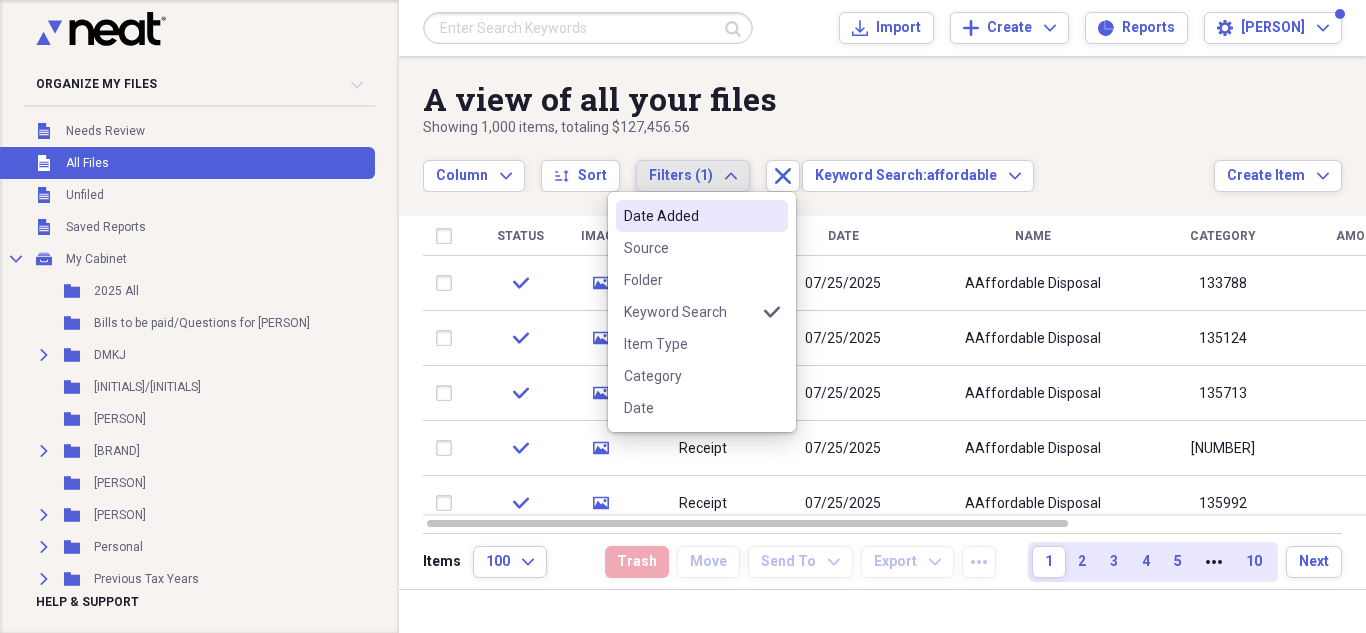 click on "Date Added" at bounding box center [690, 216] 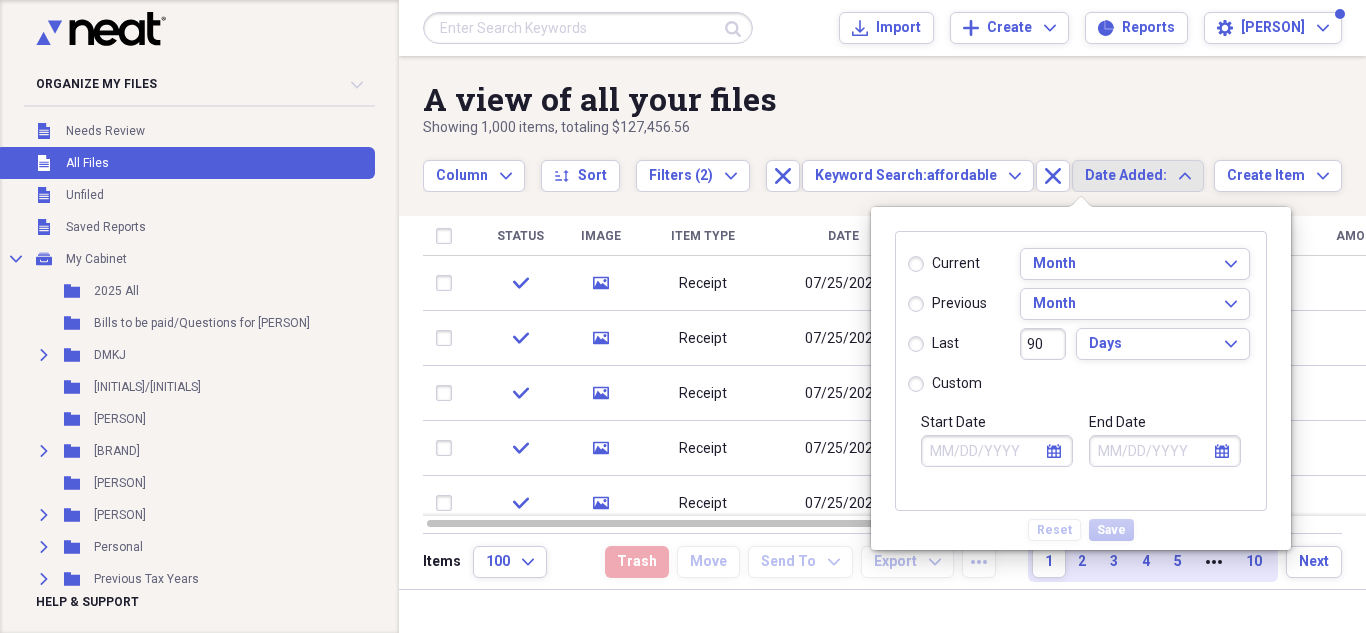 click on "previous" at bounding box center [947, 304] 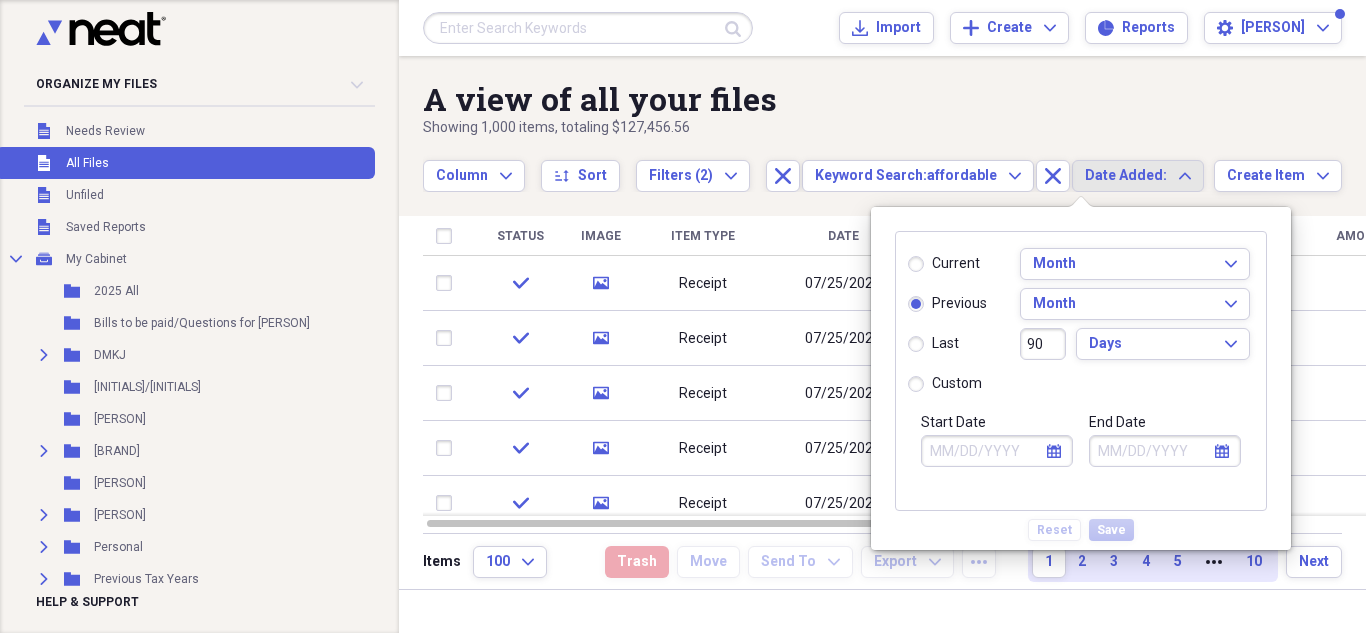 type on "07/01/2025" 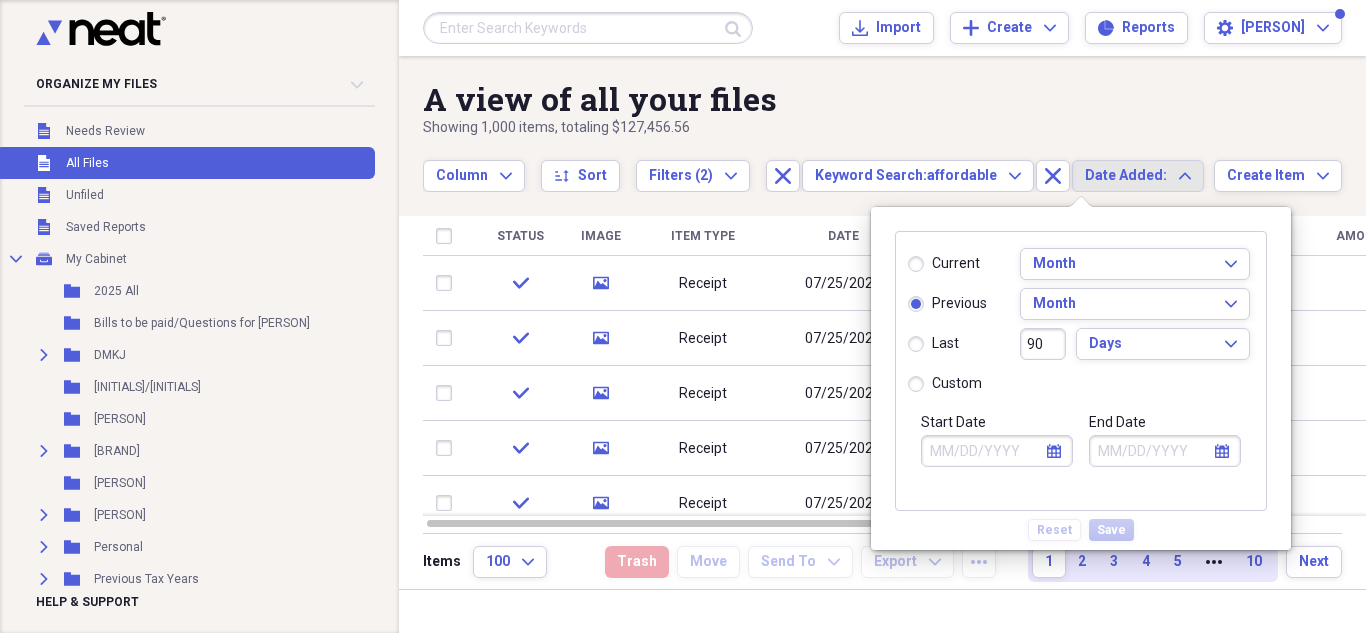 type on "07/31/2025" 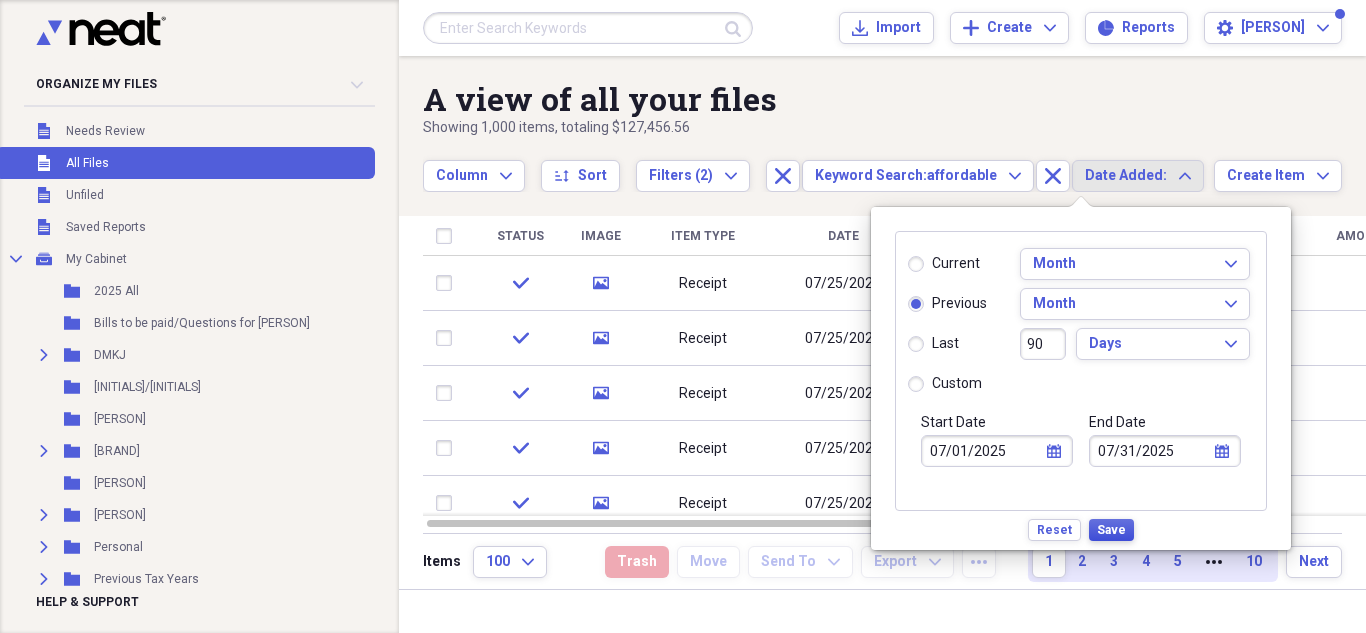 click on "Save" at bounding box center (1111, 530) 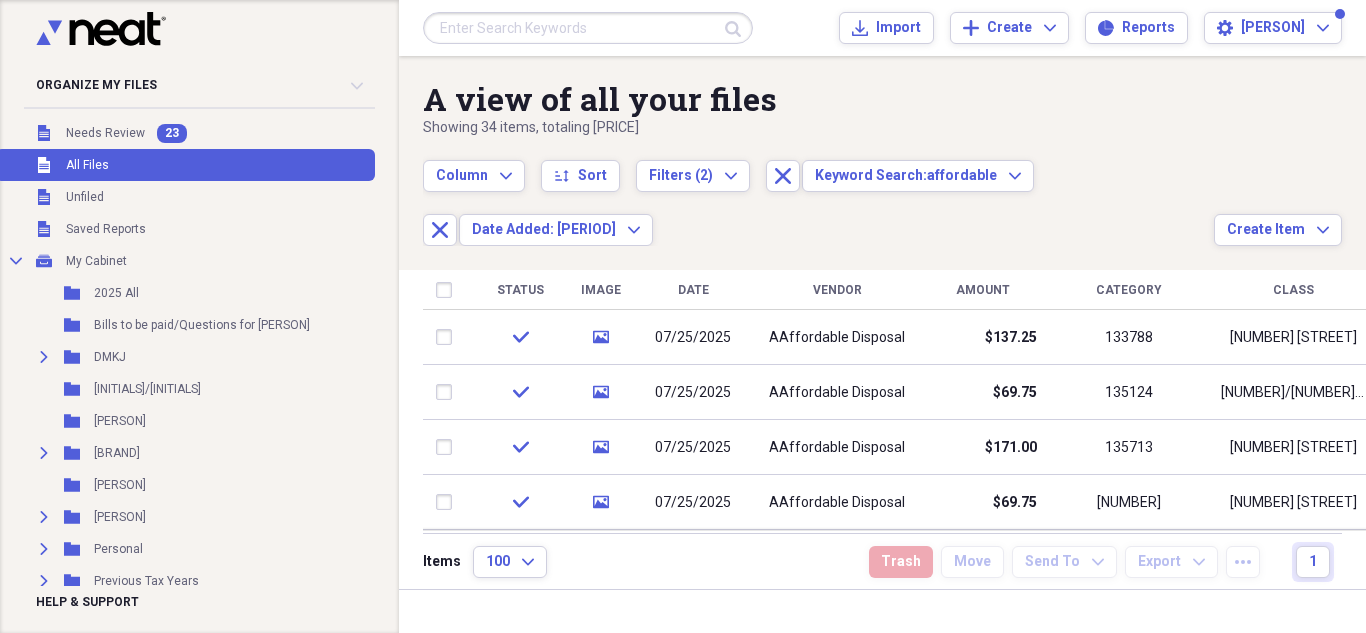 click on "Submit Import Import Add Create Expand Reports Reports Settings [PERSON] Expand" at bounding box center [882, 28] 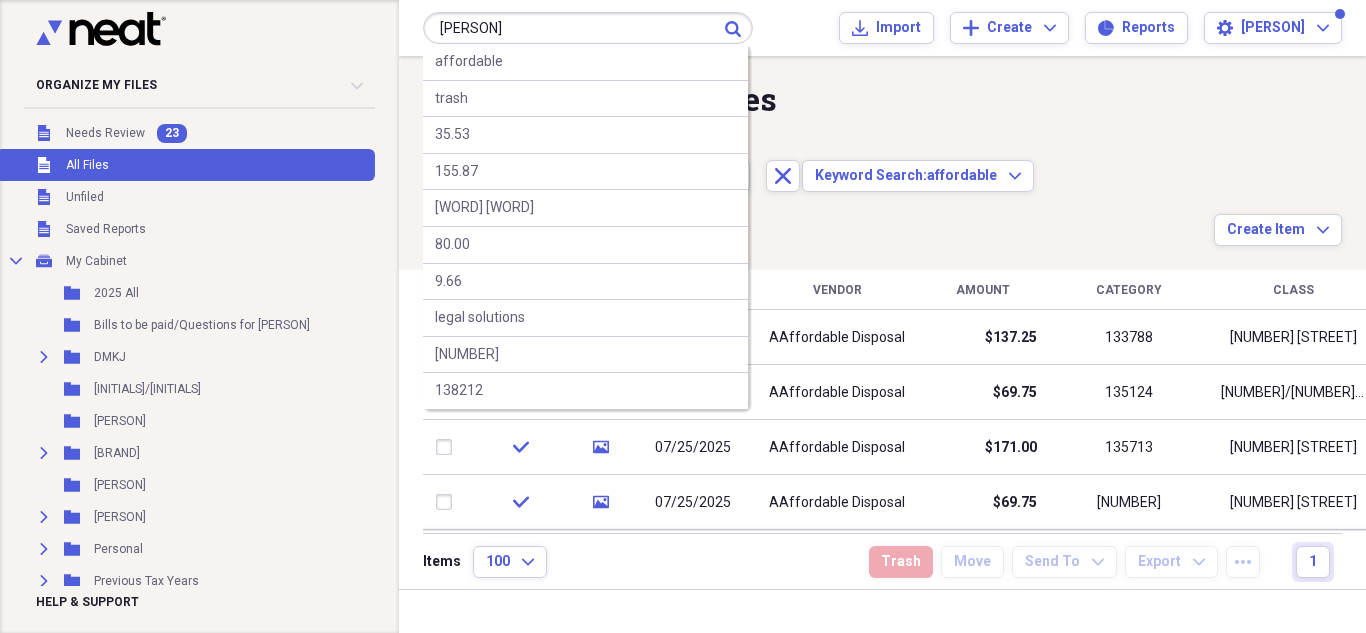 type on "[PERSON]" 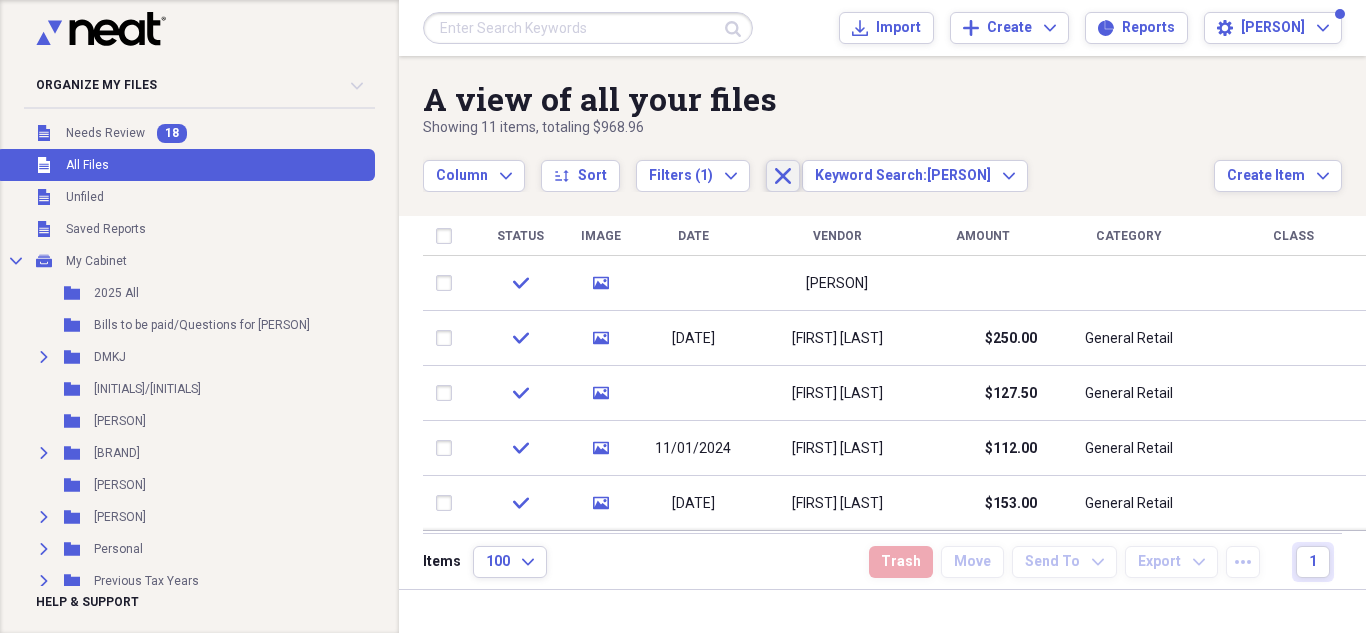 click 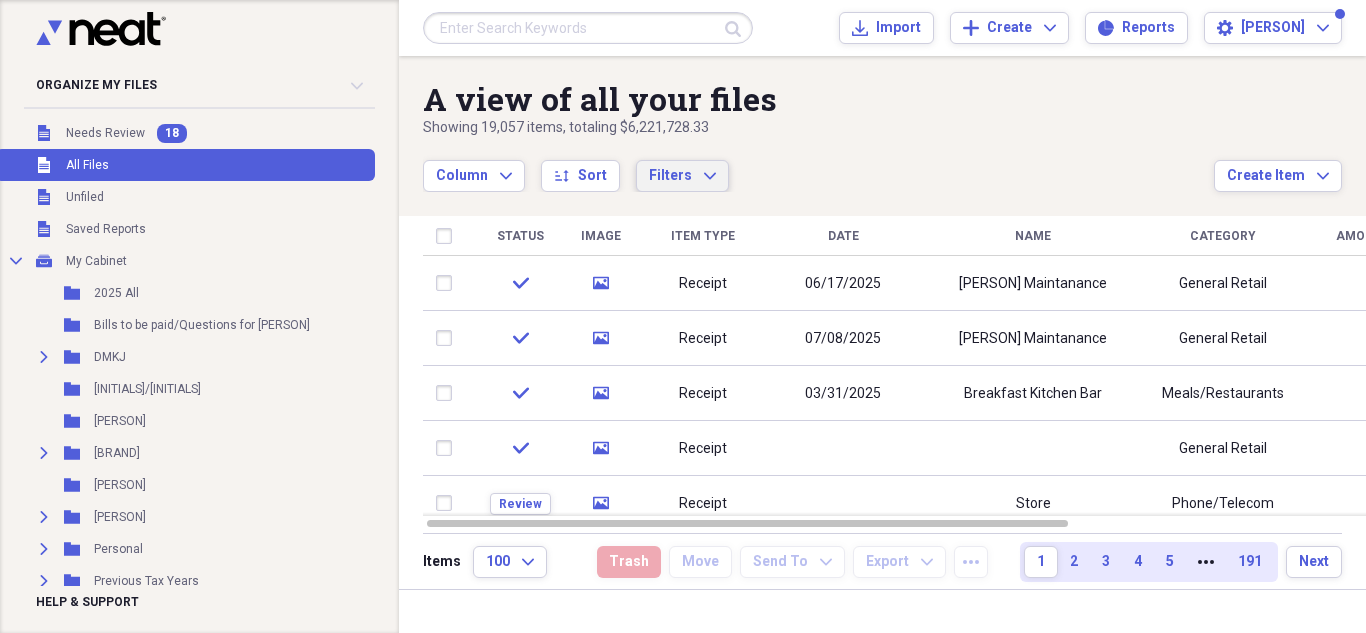 click on "Expand" 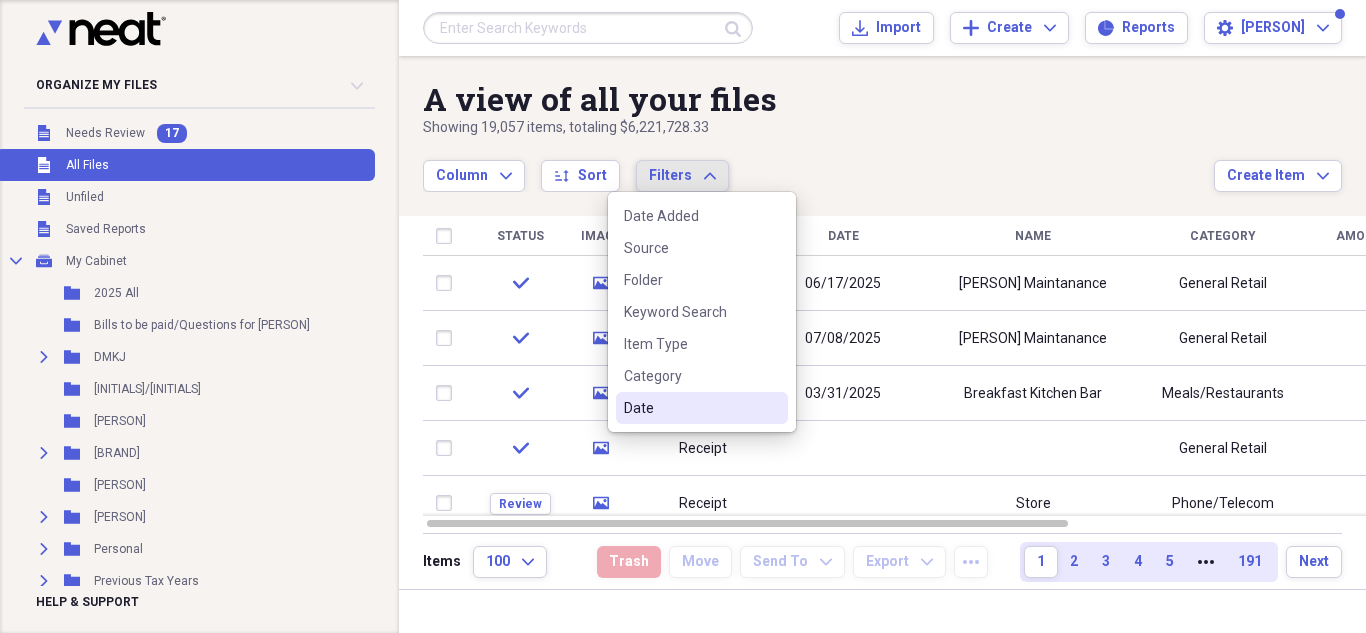 click on "Date" at bounding box center [690, 408] 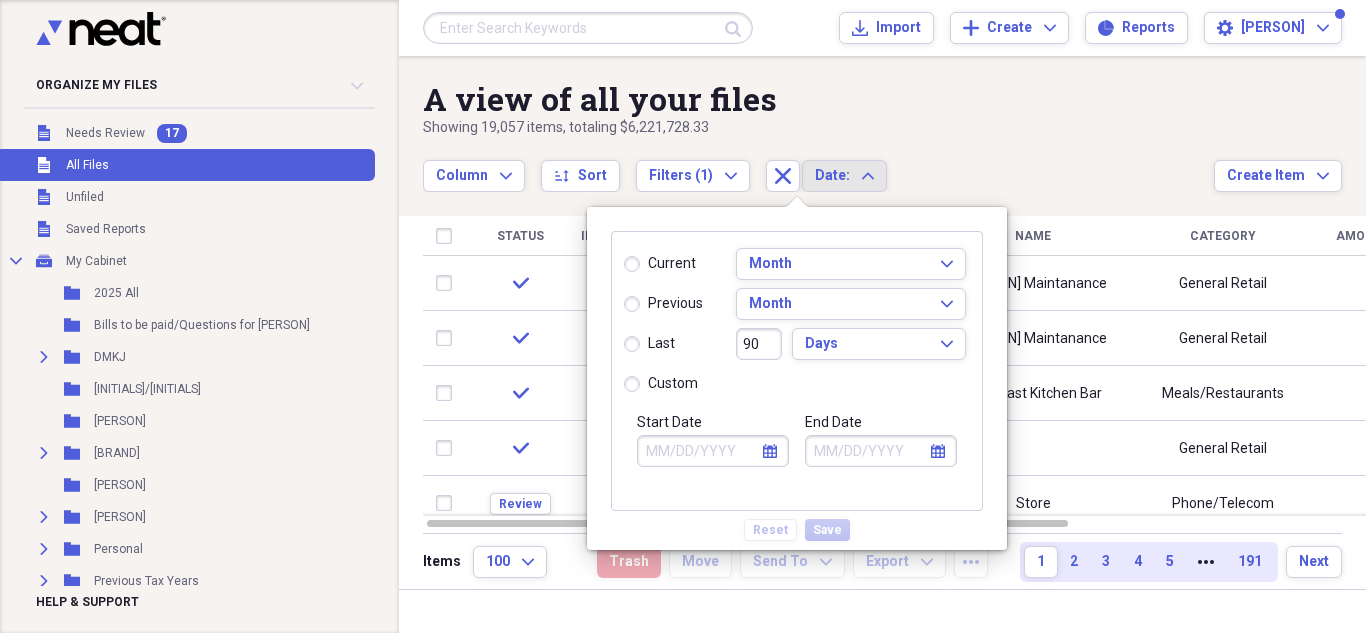 click on "custom" at bounding box center (661, 384) 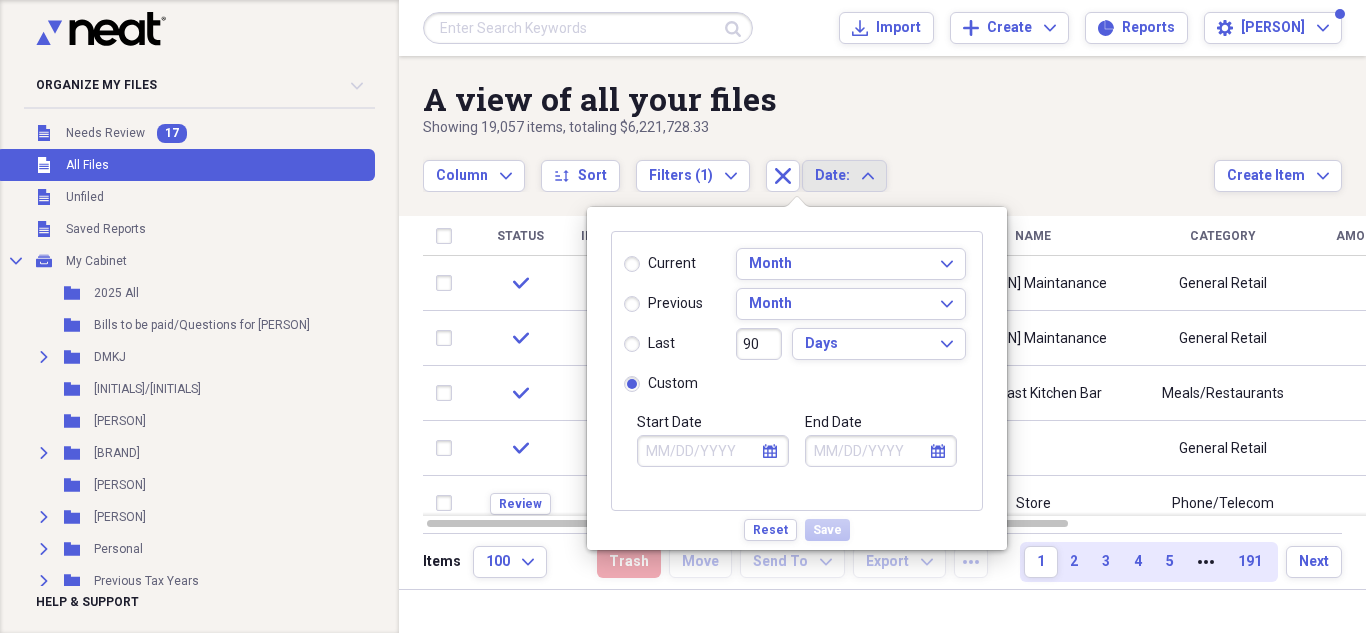 click on "calendar" 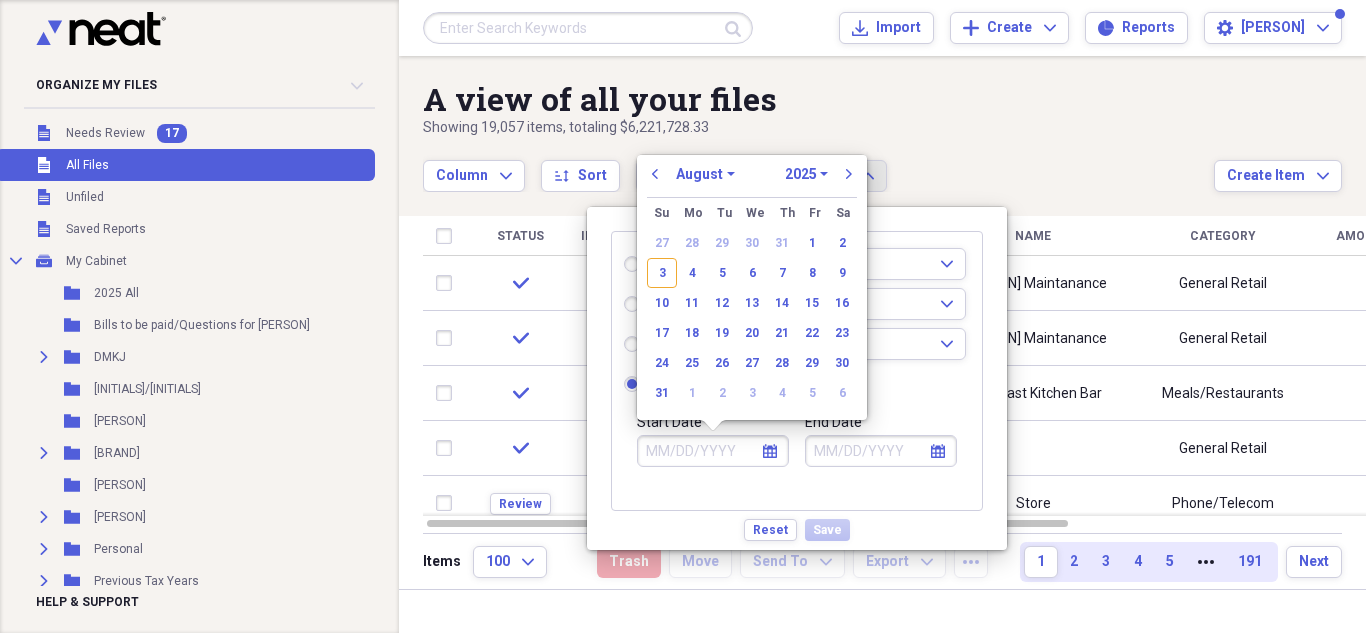 click on "calendar" 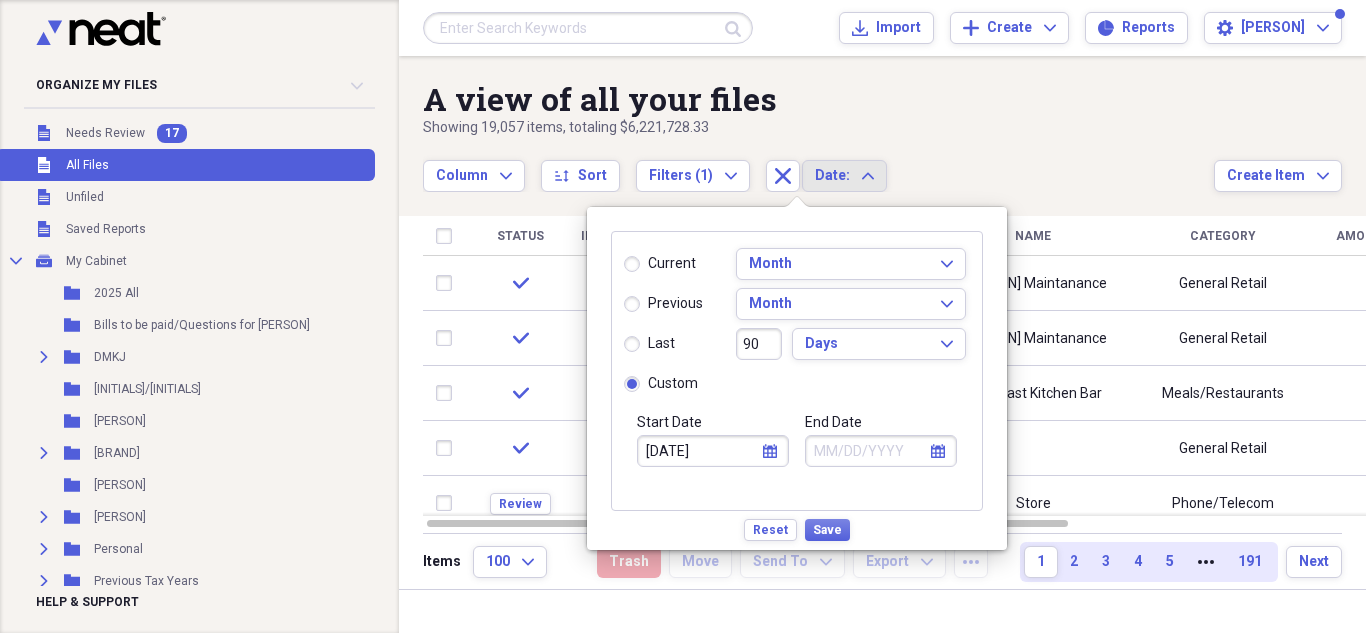 type on "[DATE]" 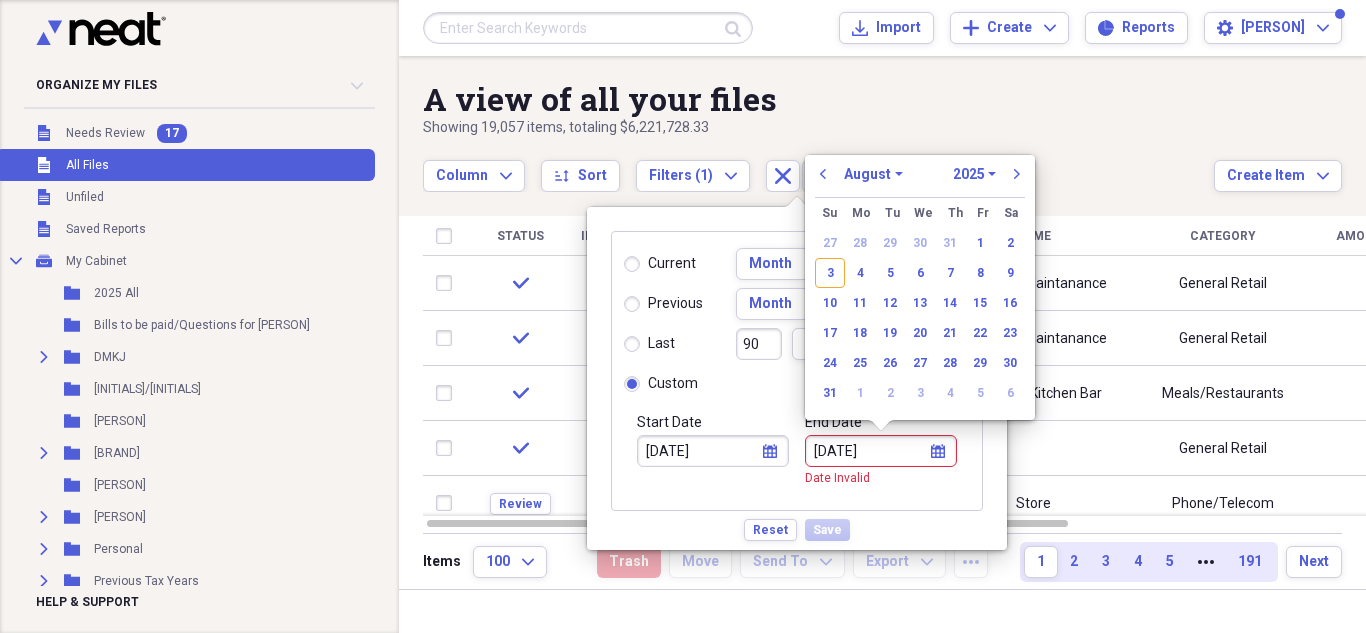 type on "[DATE]" 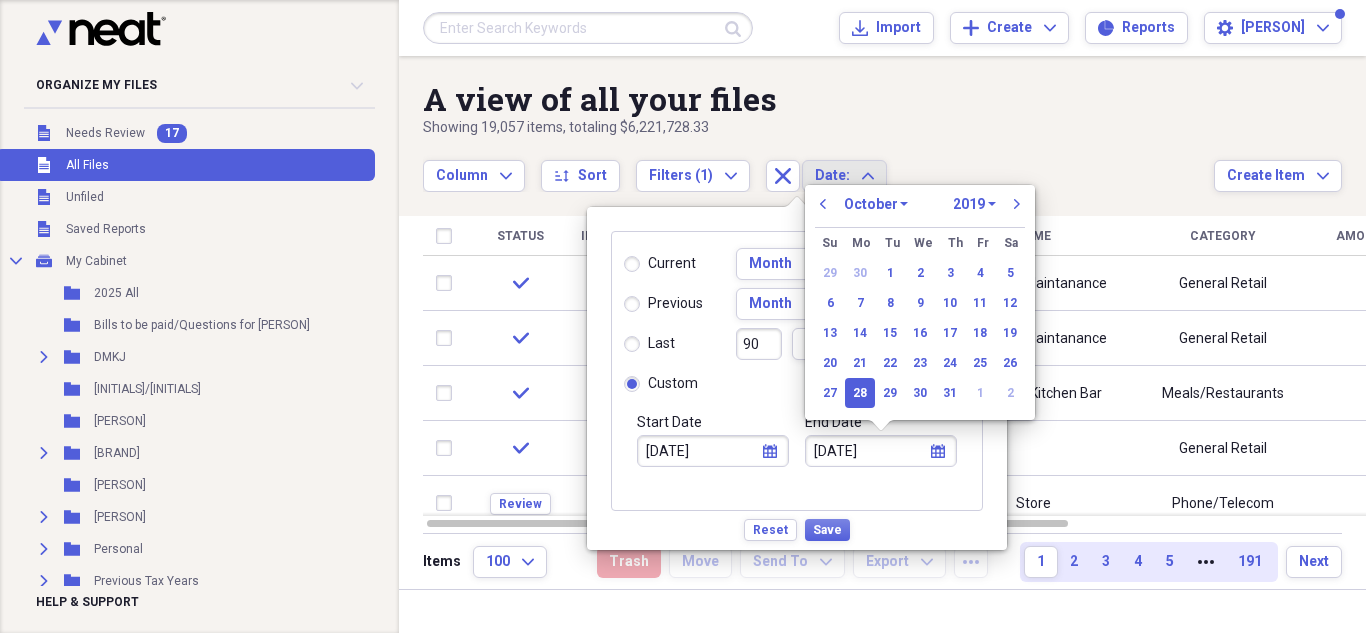 type on "[DATE]" 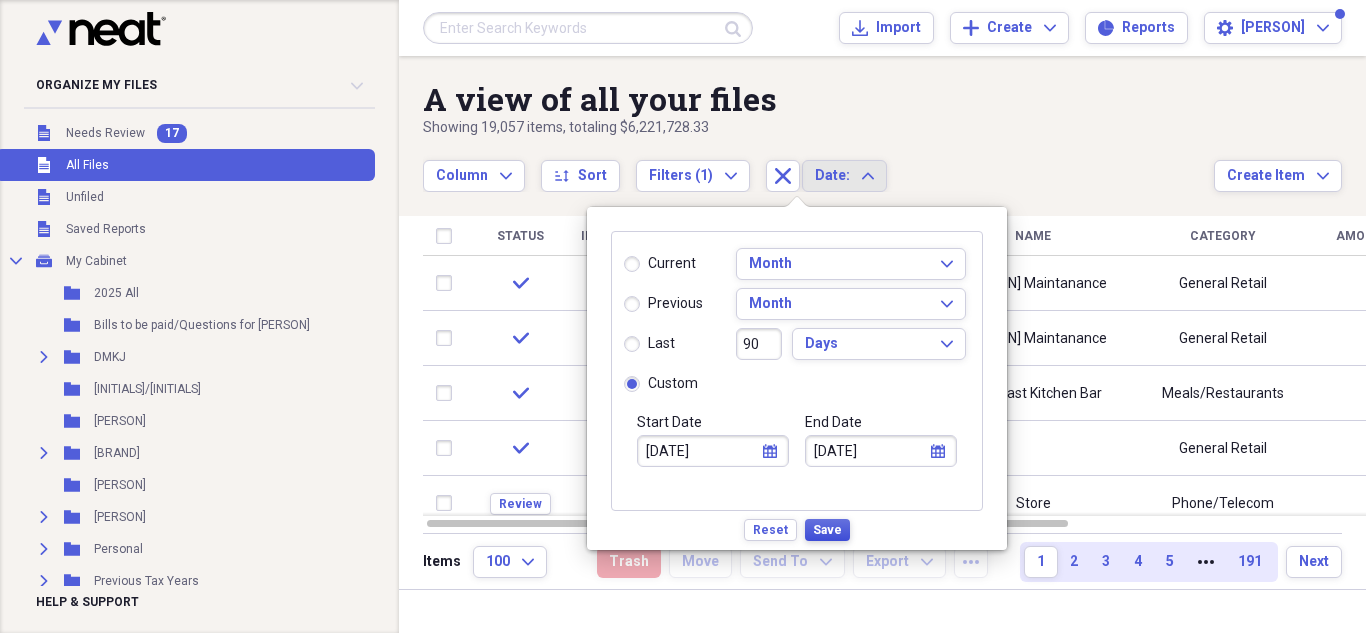 click on "Save" at bounding box center (827, 530) 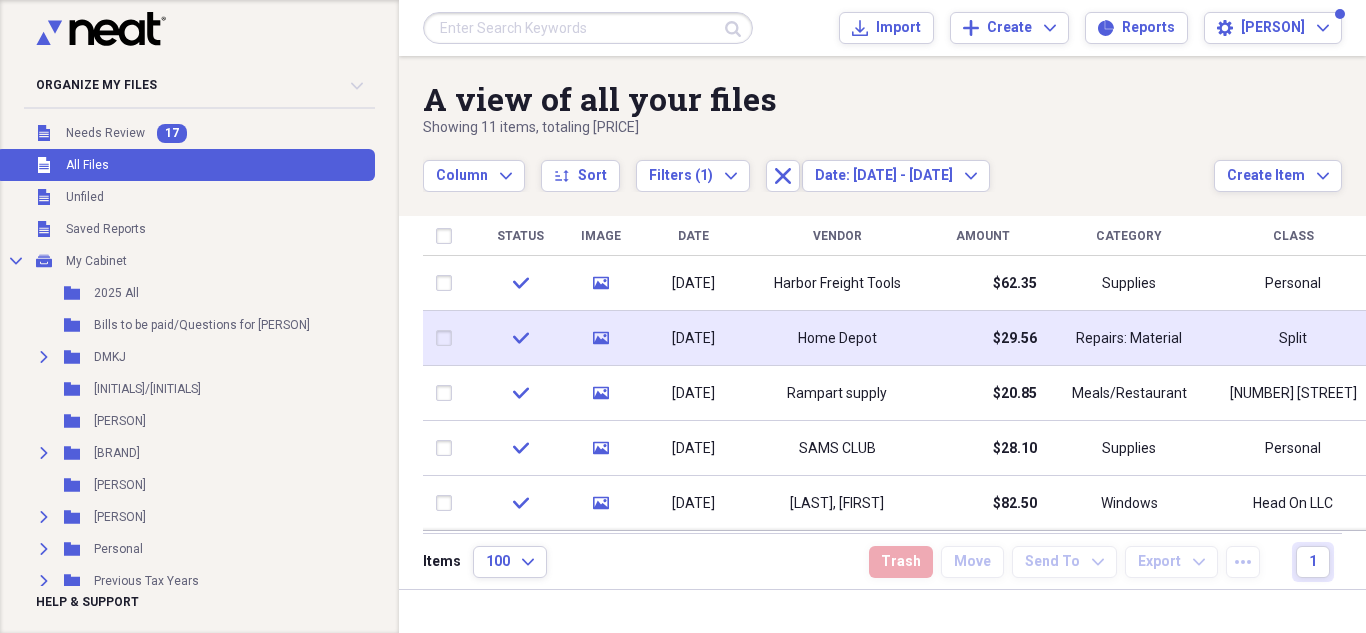 click on "Home Depot" at bounding box center (837, 339) 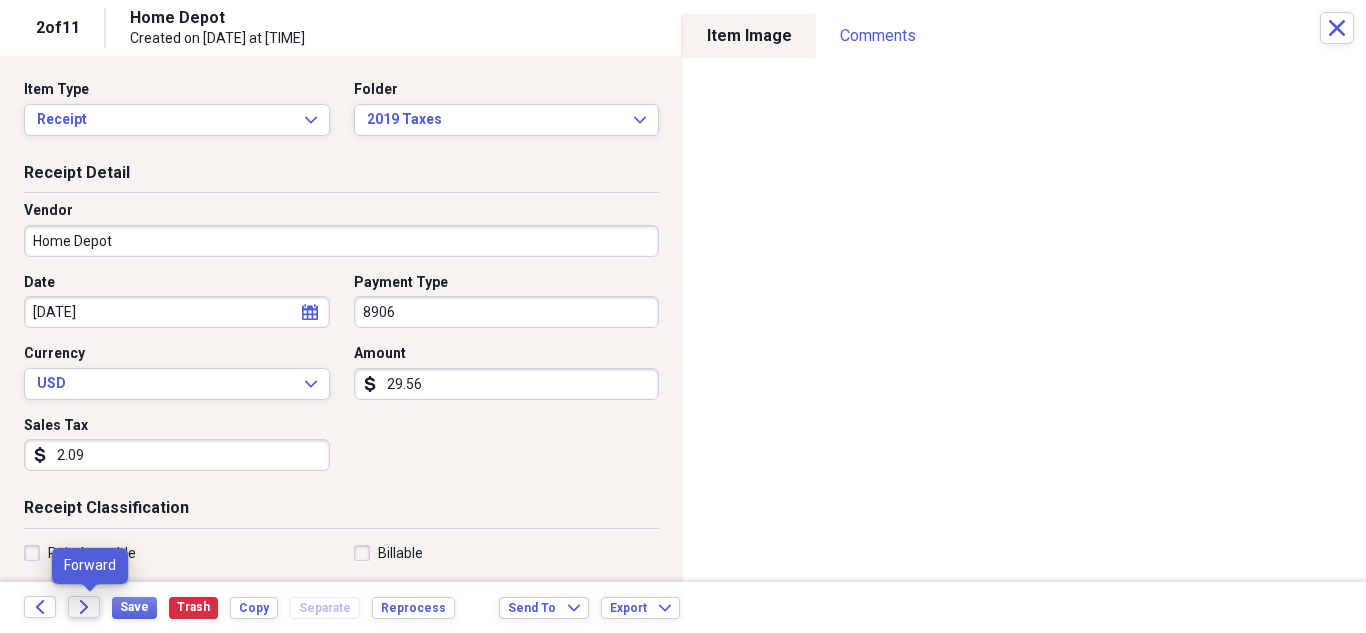 click on "Forward" 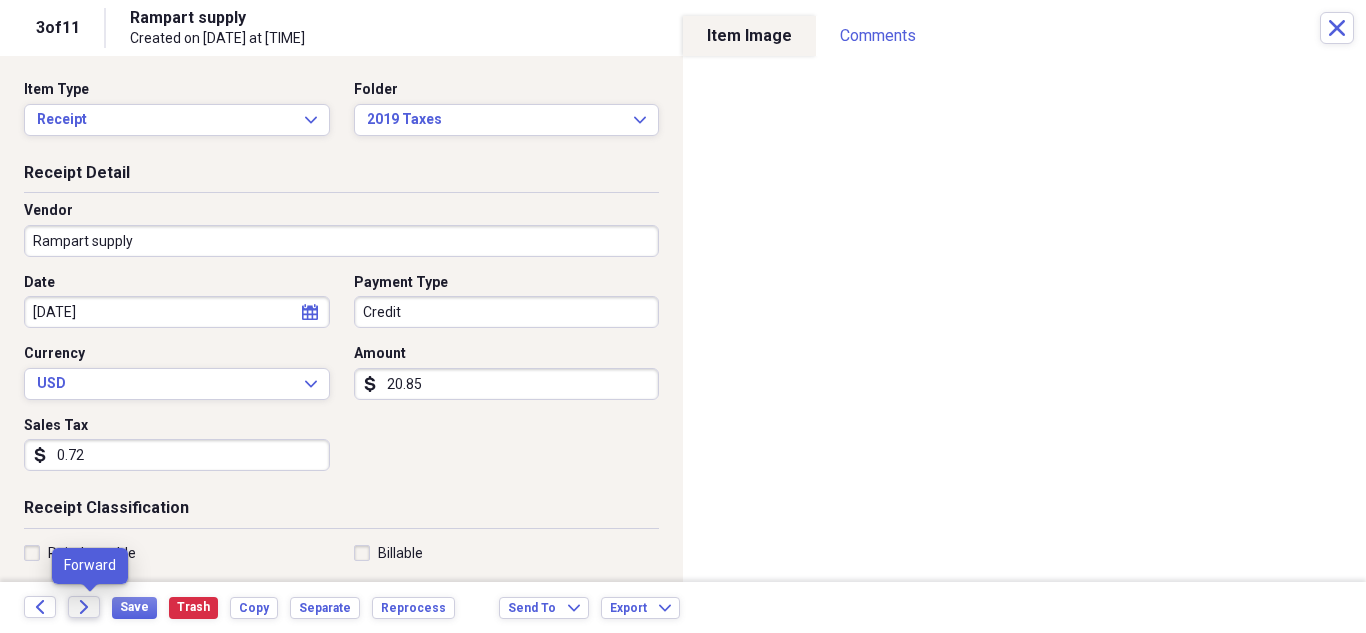click on "Forward" 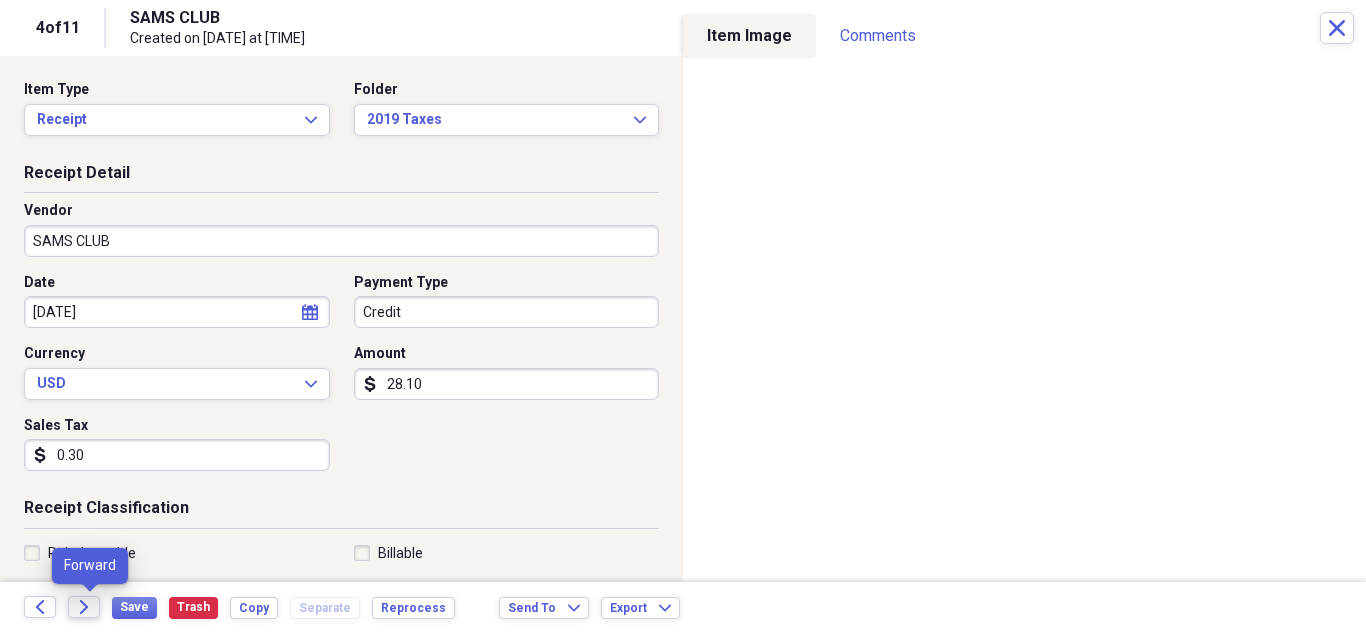click on "Forward" 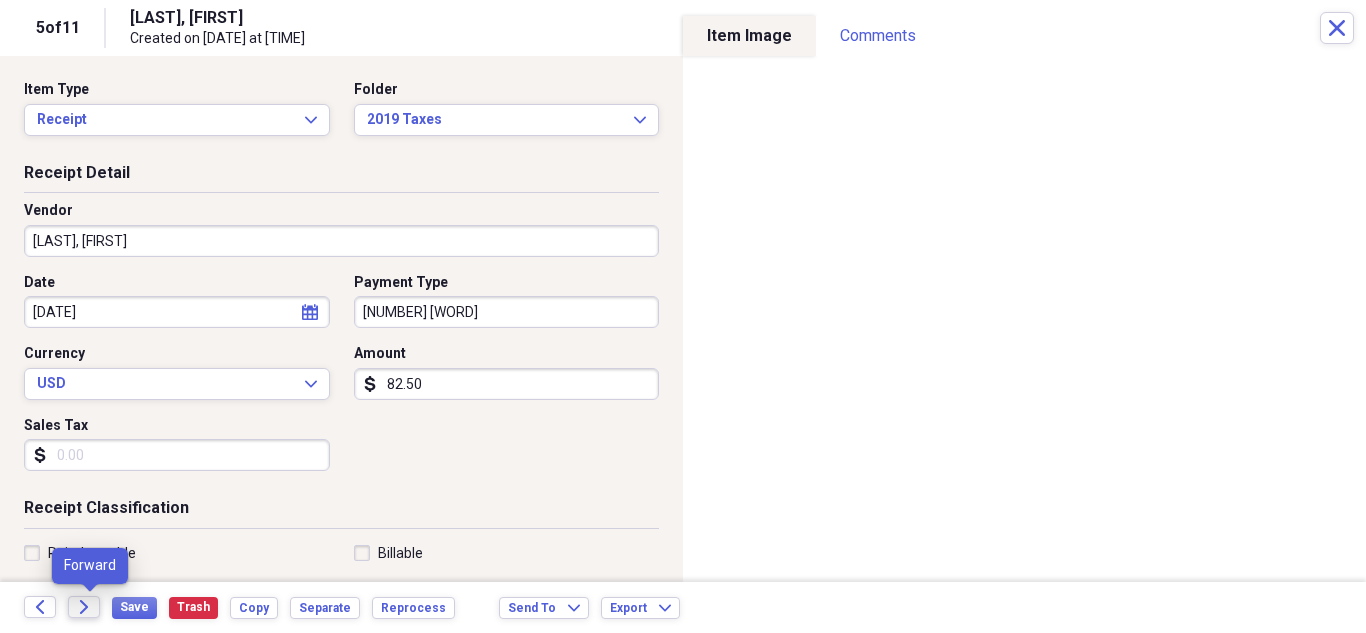 click on "Forward" 